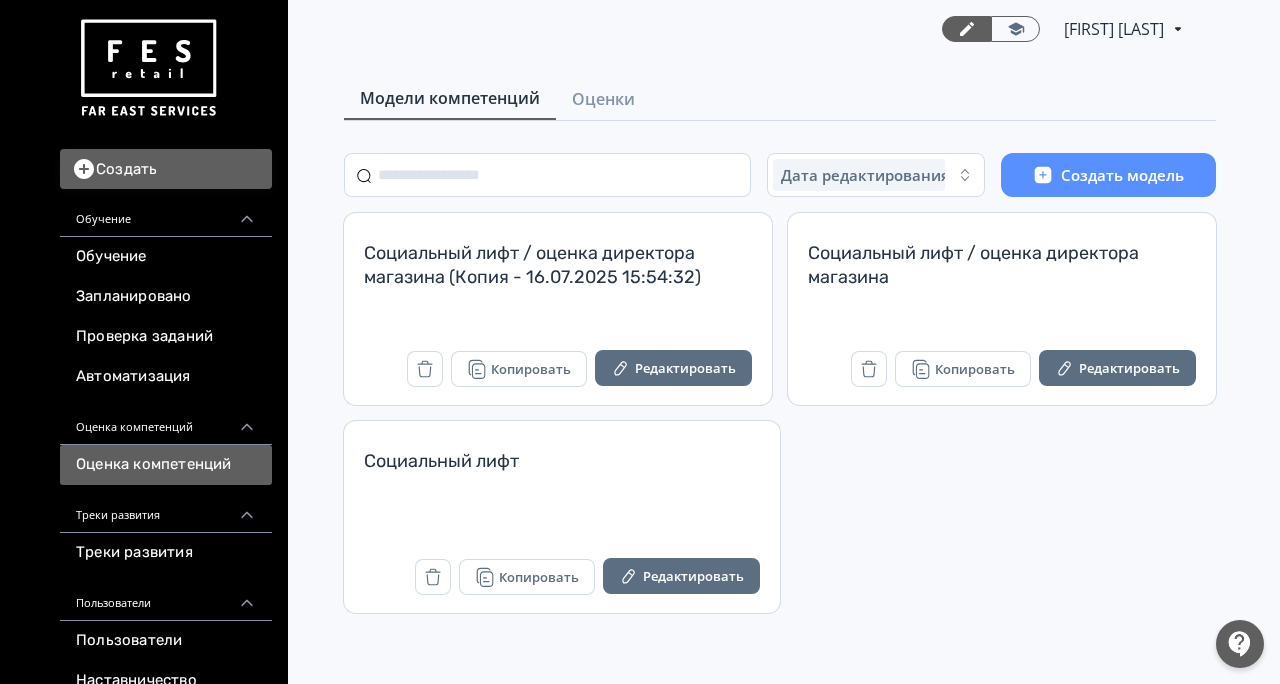 scroll, scrollTop: 0, scrollLeft: 0, axis: both 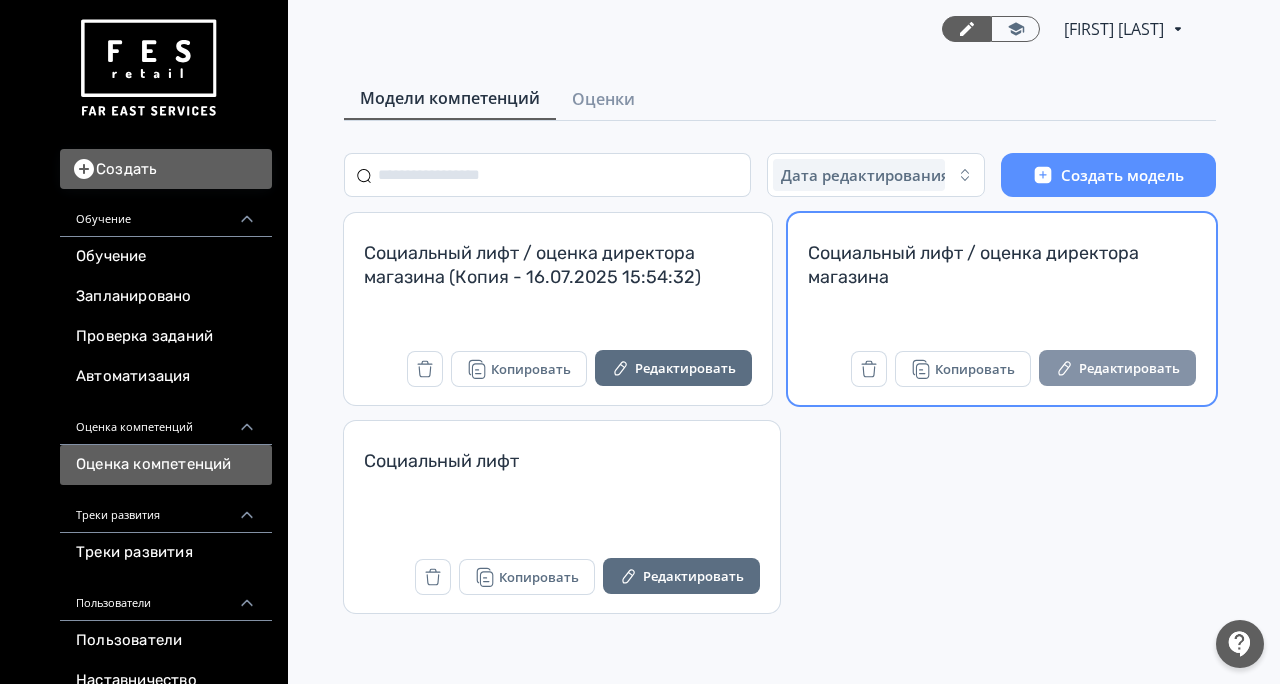 click 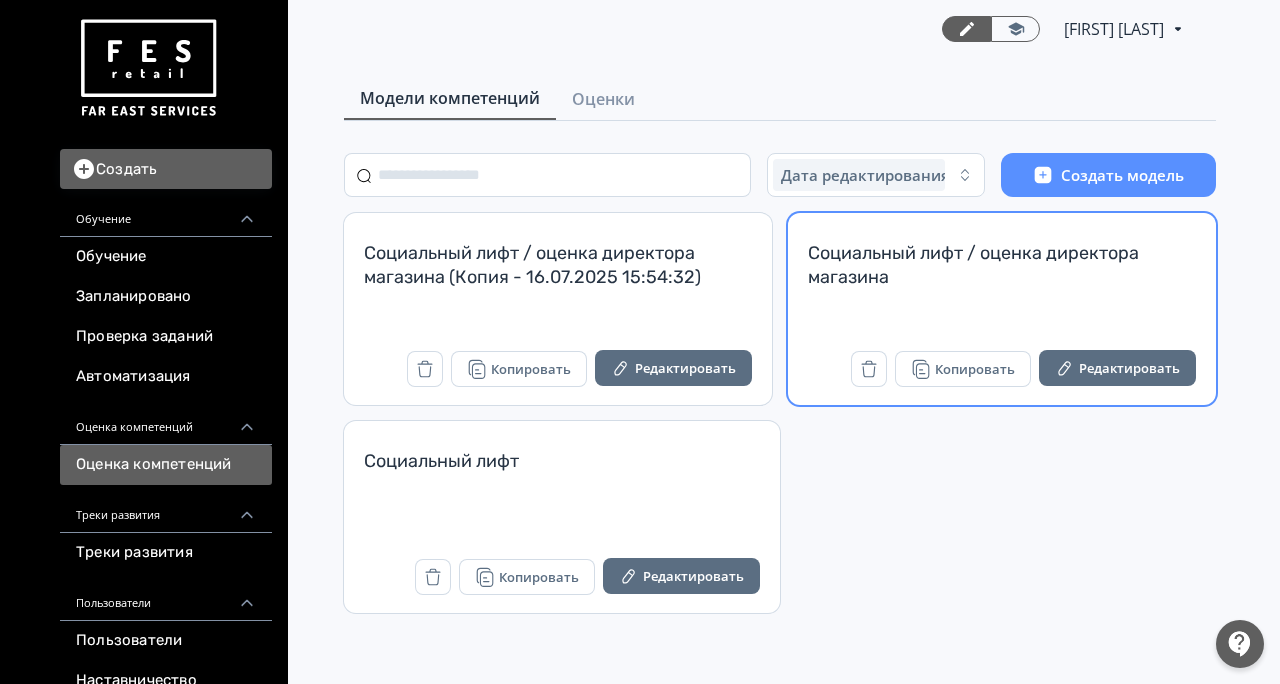 scroll, scrollTop: 0, scrollLeft: 0, axis: both 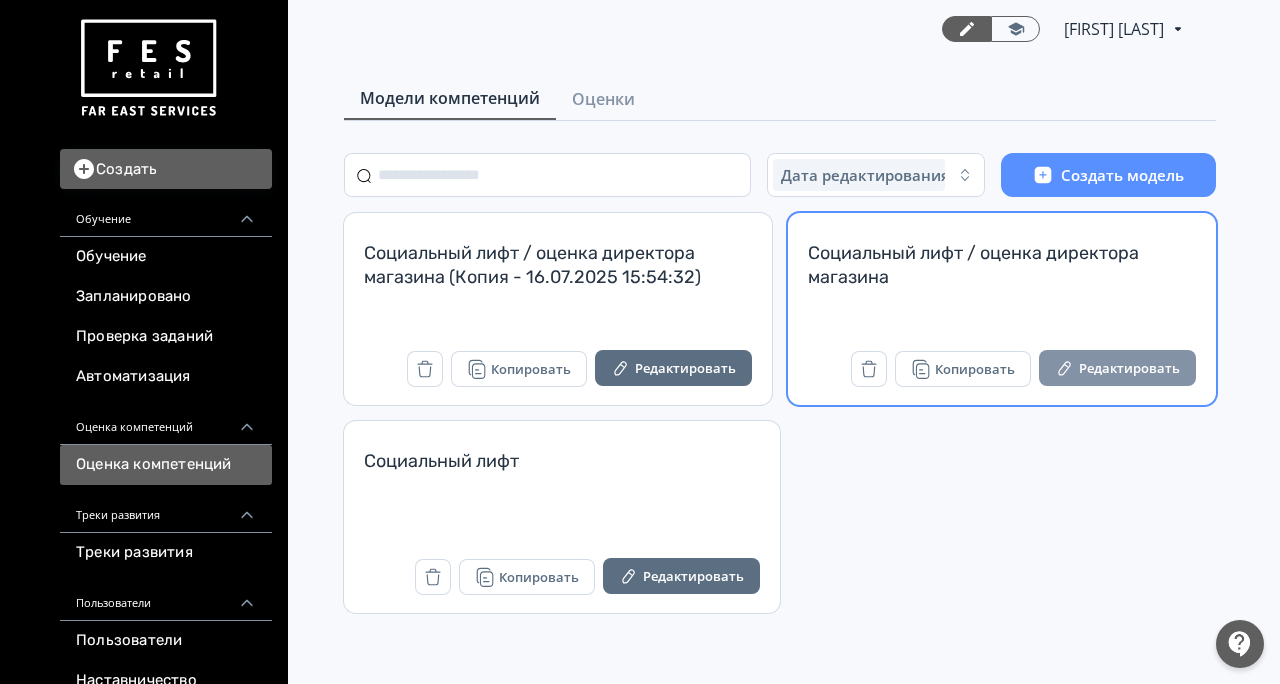 click 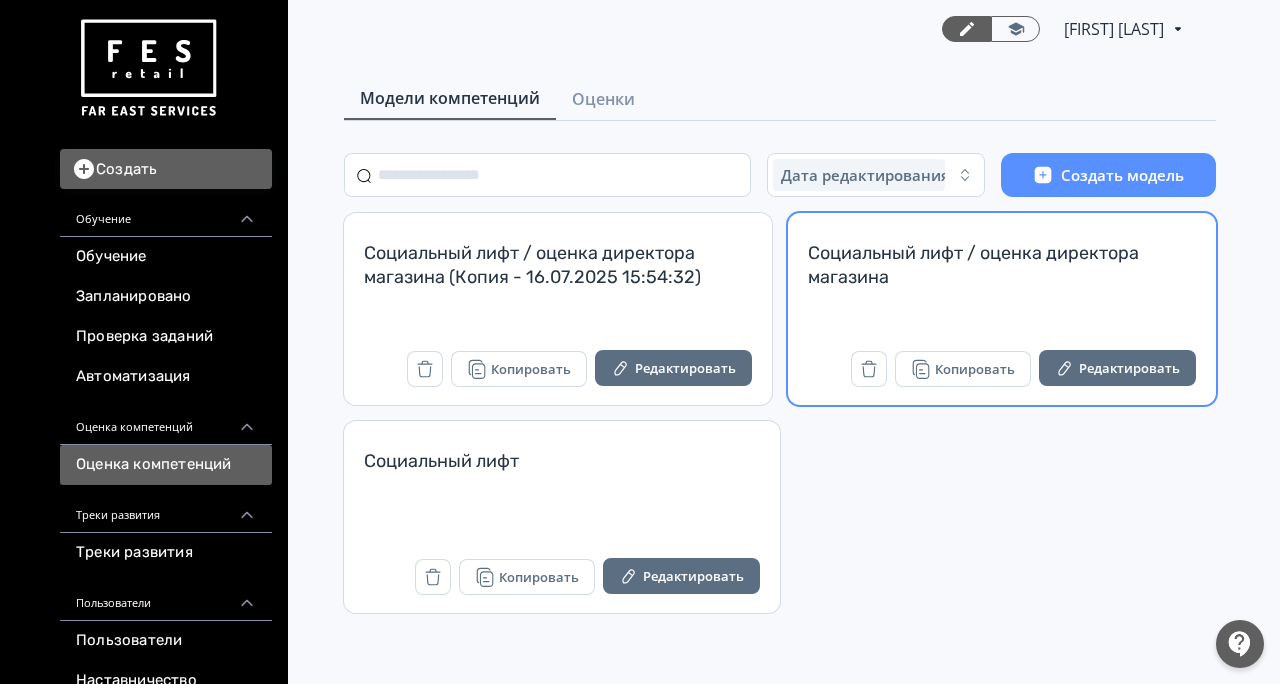 scroll, scrollTop: 0, scrollLeft: 0, axis: both 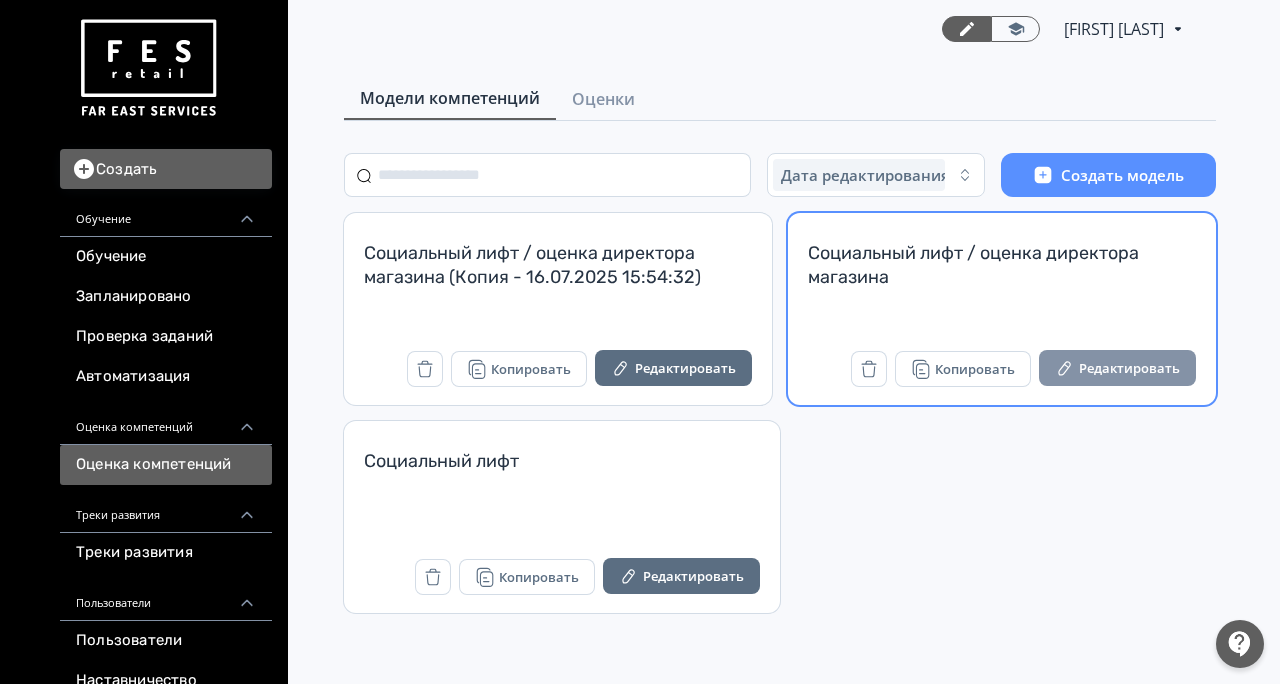 click on "Редактировать" at bounding box center [1117, 368] 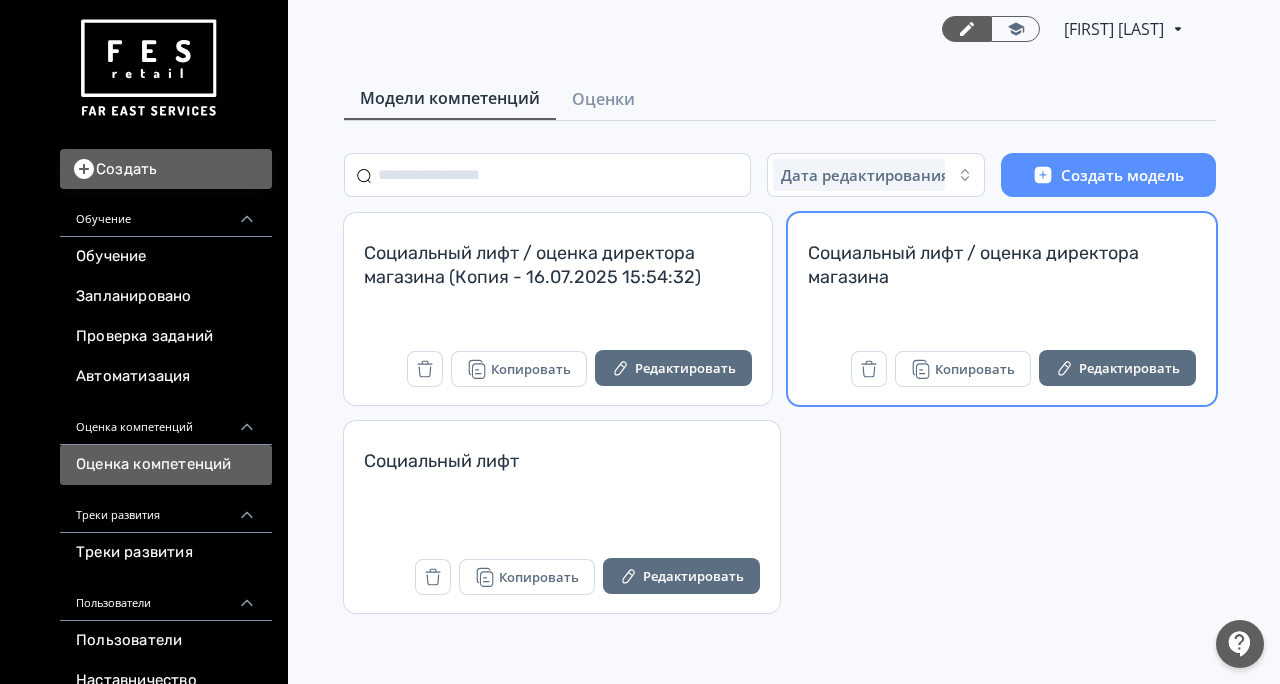scroll, scrollTop: 0, scrollLeft: 0, axis: both 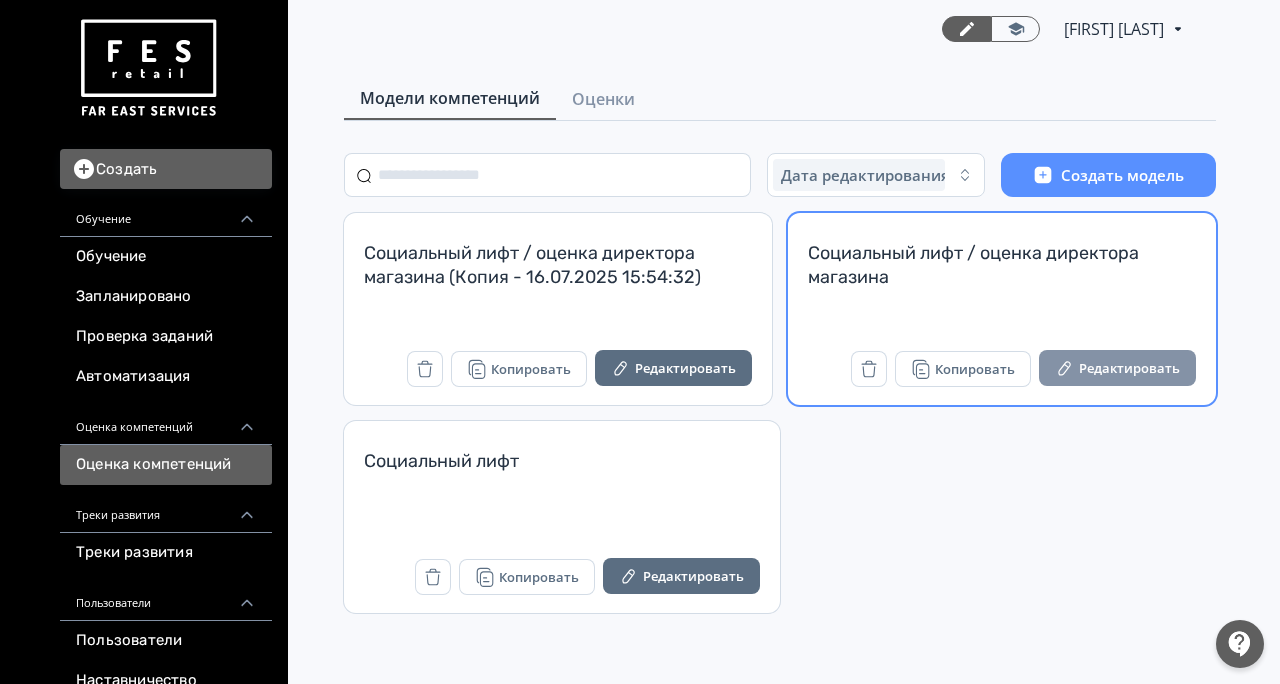 click on "Редактировать" at bounding box center [1117, 368] 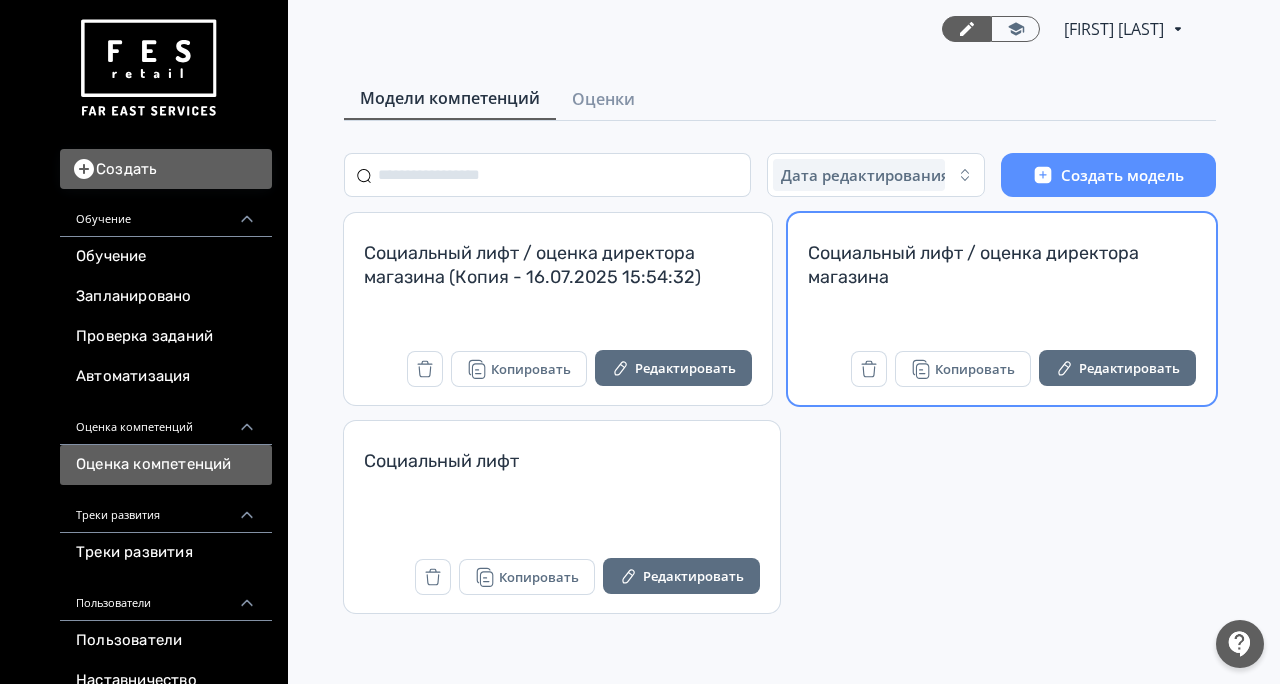 scroll, scrollTop: 0, scrollLeft: 0, axis: both 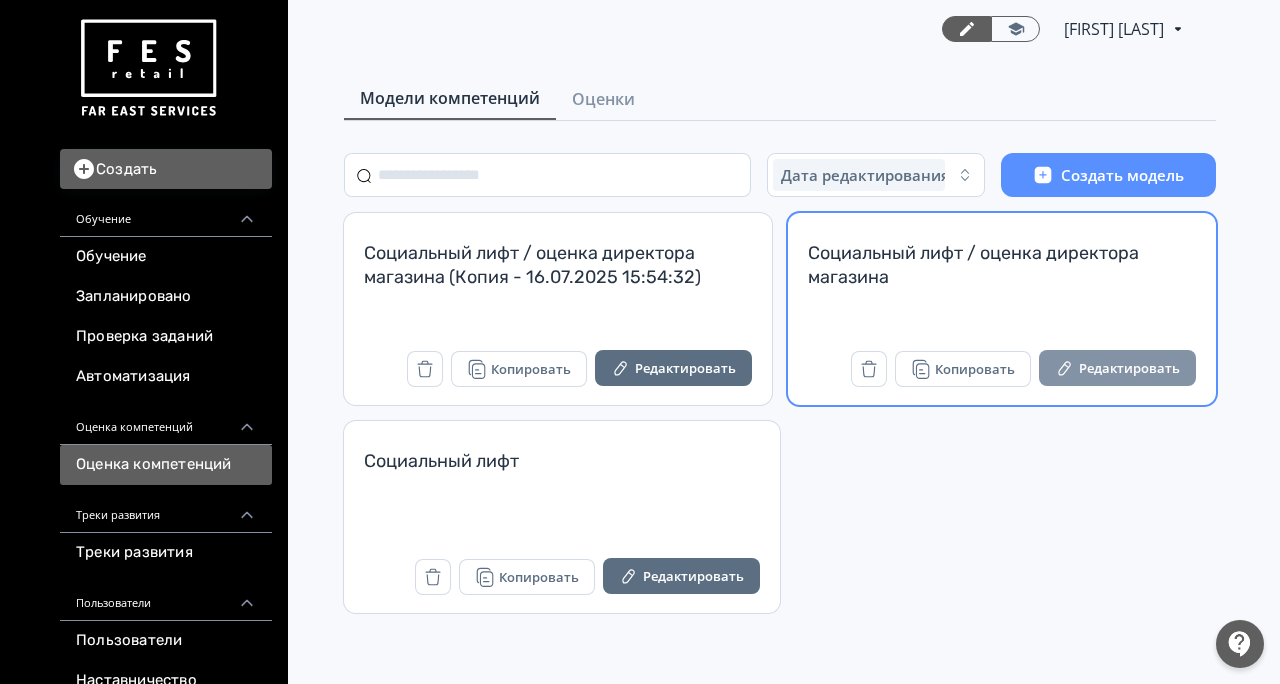 click 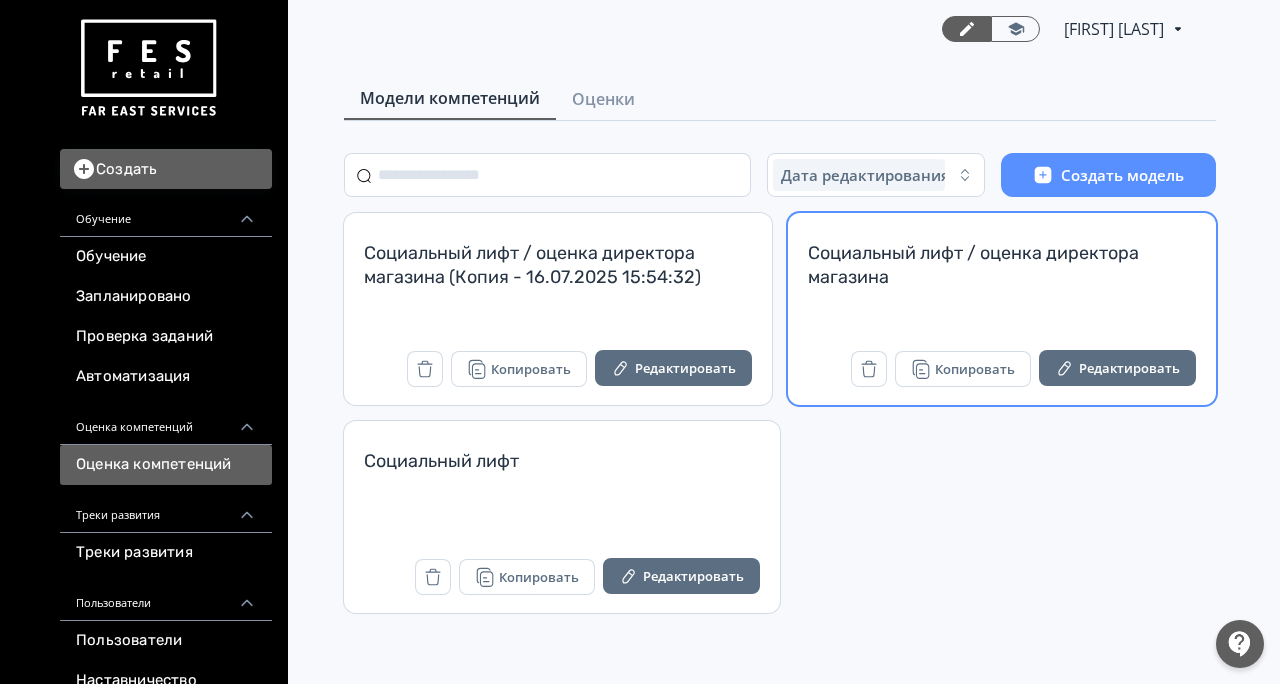 scroll, scrollTop: 0, scrollLeft: 0, axis: both 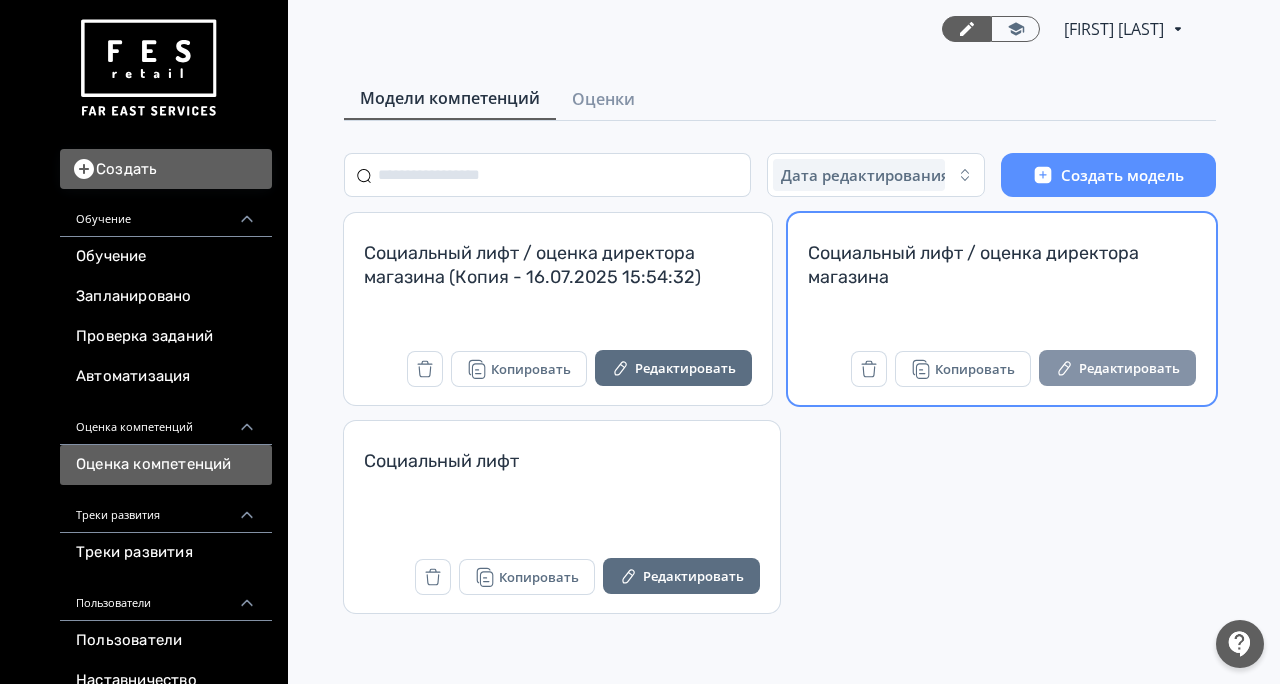click on "Редактировать" at bounding box center [1117, 368] 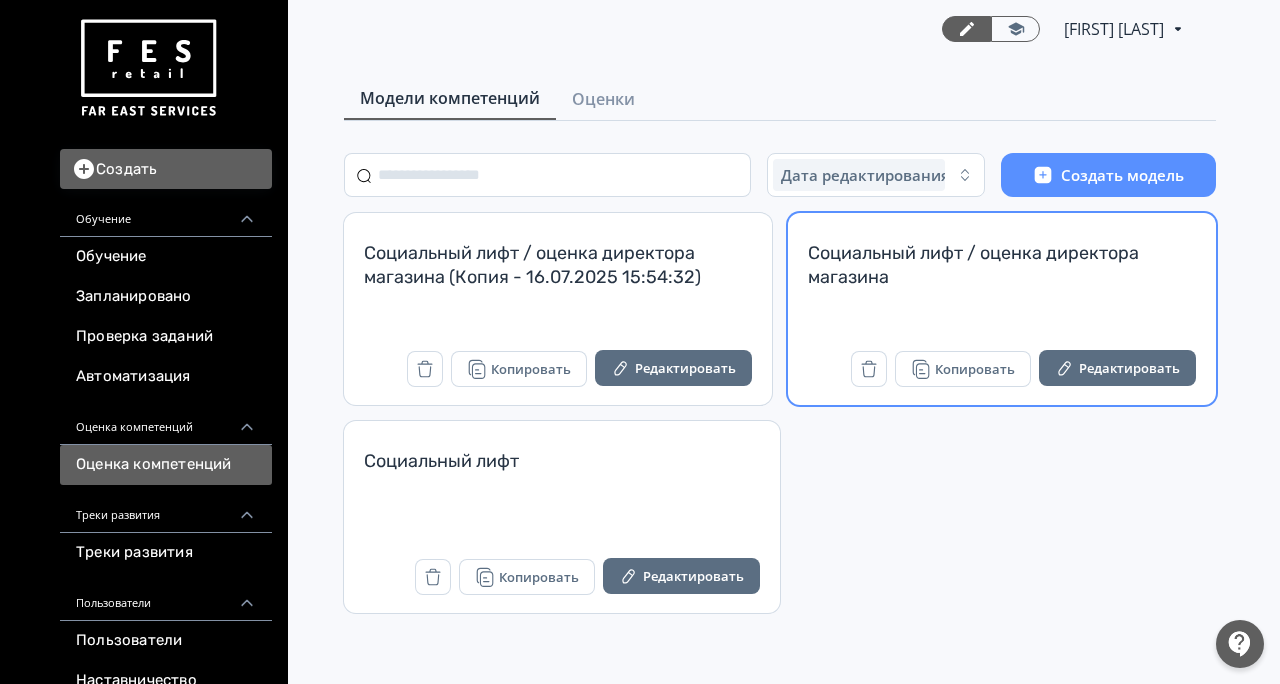 scroll, scrollTop: 0, scrollLeft: 0, axis: both 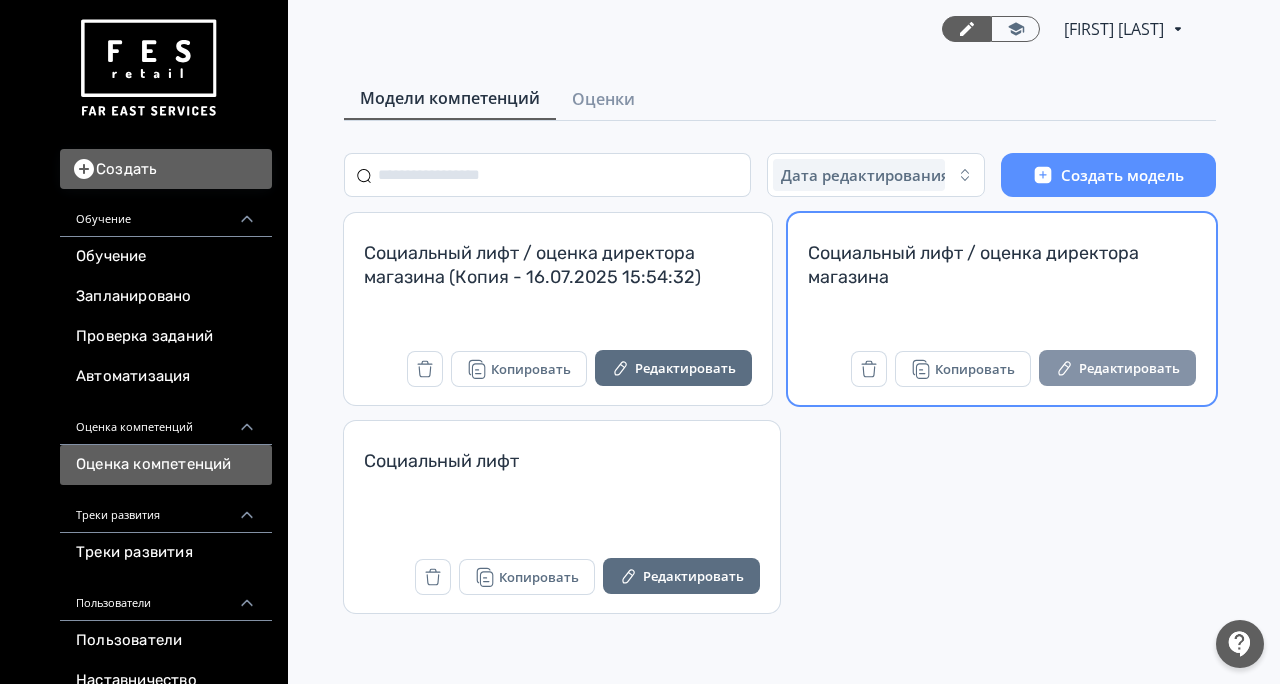 click on "Редактировать" at bounding box center [1117, 368] 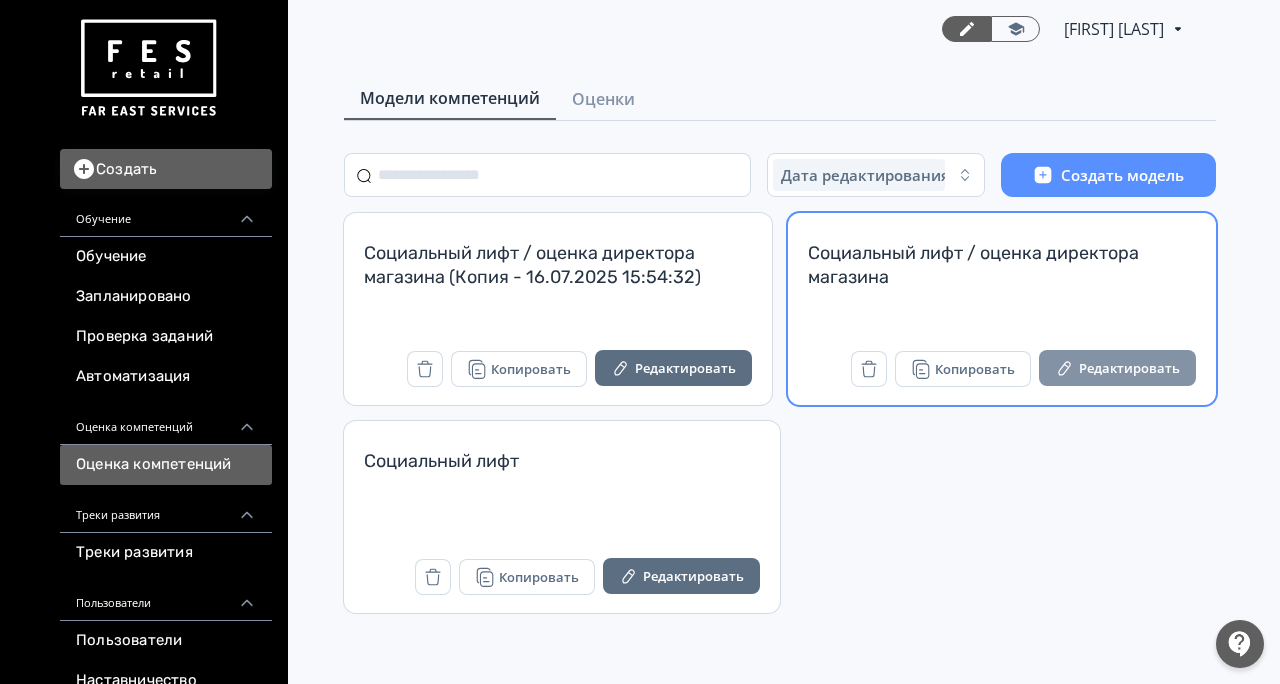 scroll, scrollTop: 0, scrollLeft: 0, axis: both 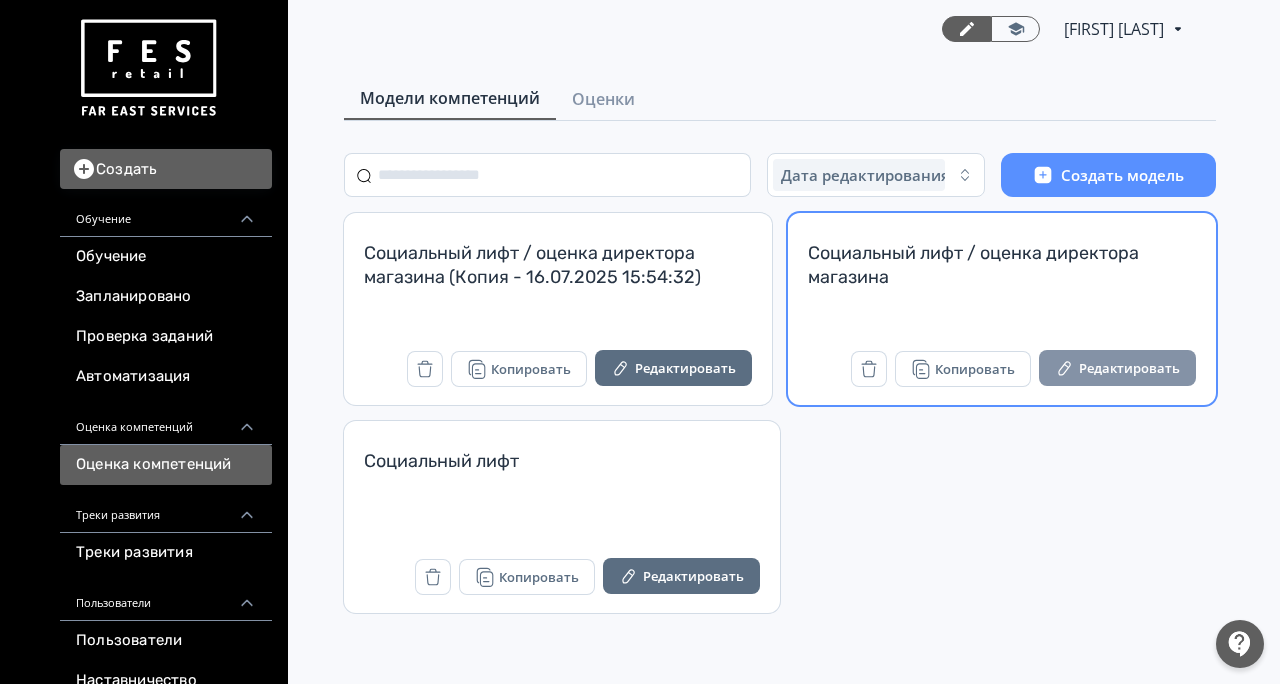 click 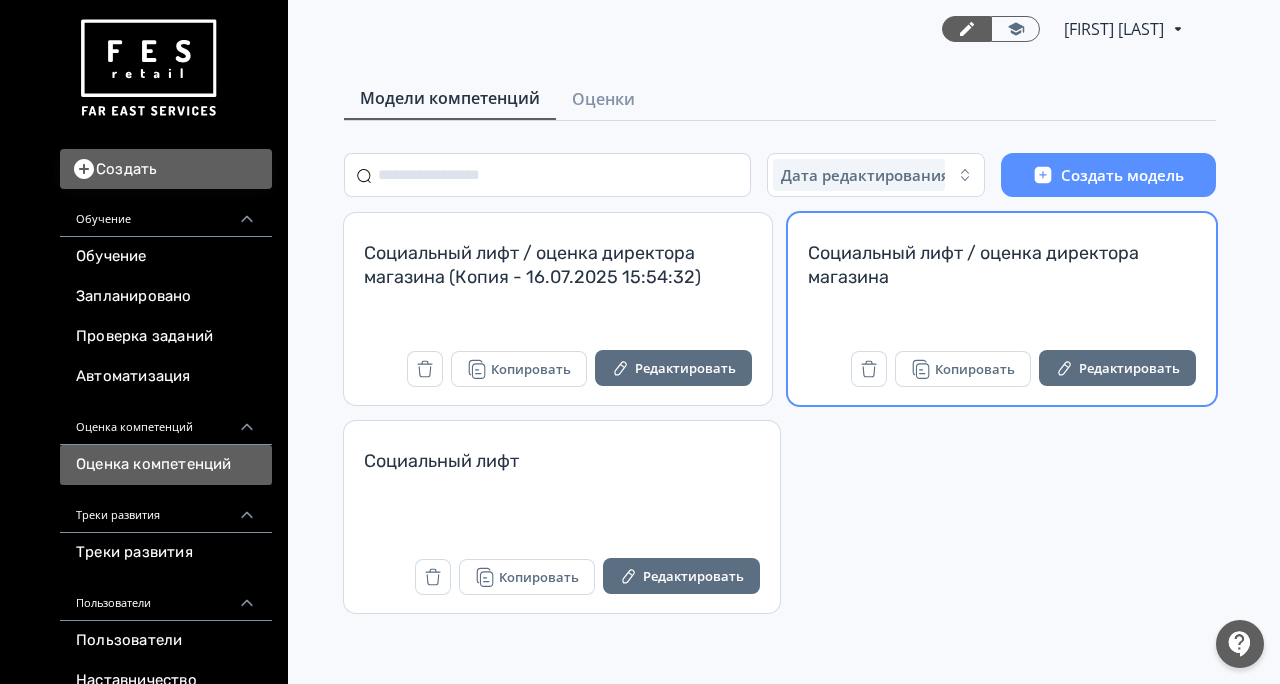 scroll, scrollTop: 0, scrollLeft: 0, axis: both 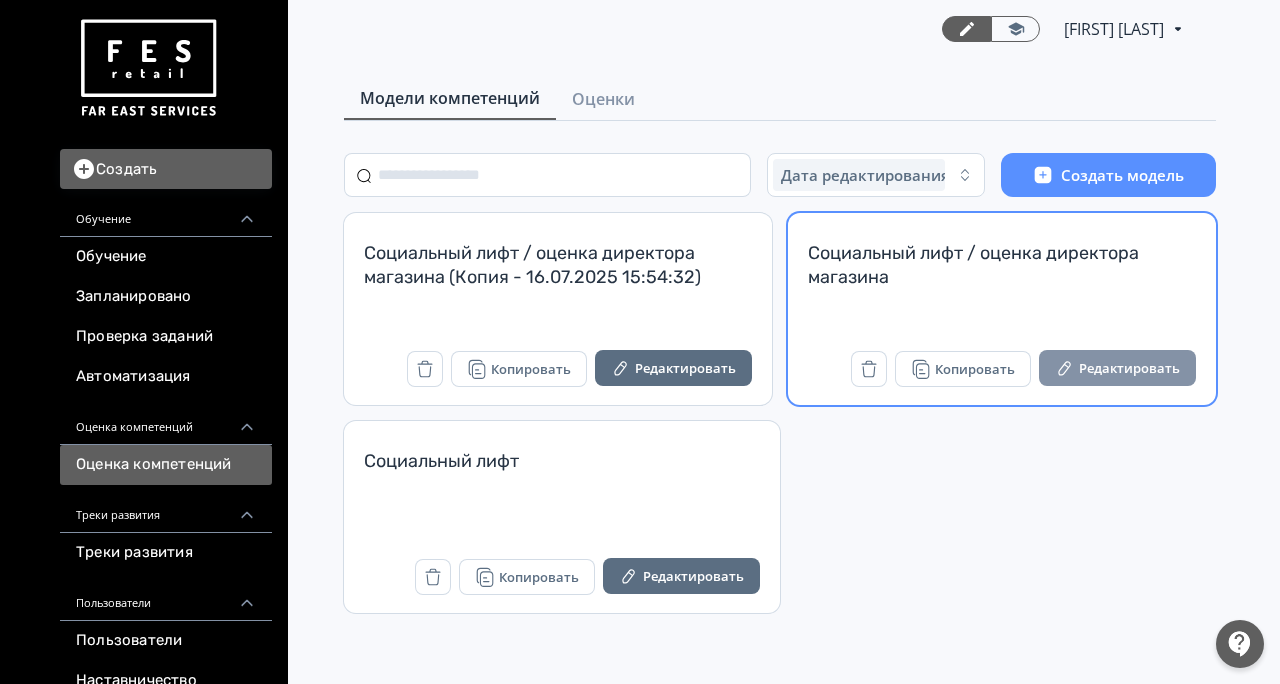 click on "Редактировать" at bounding box center [1117, 368] 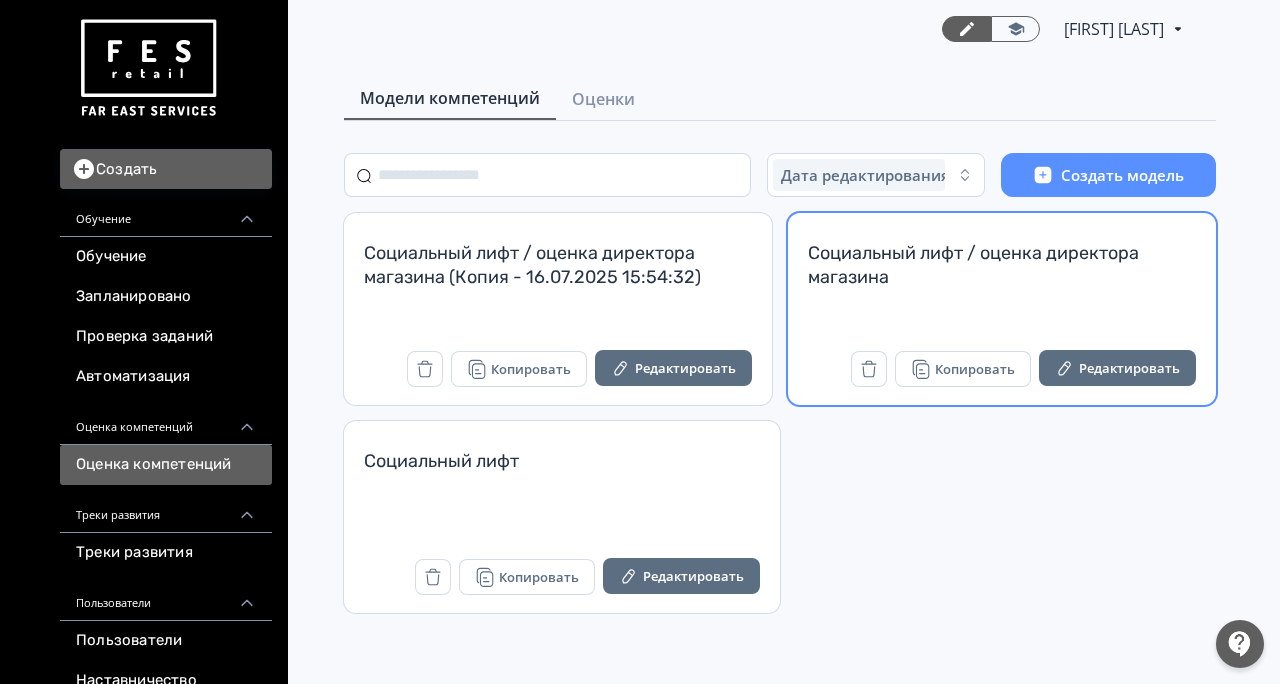 scroll, scrollTop: 0, scrollLeft: 0, axis: both 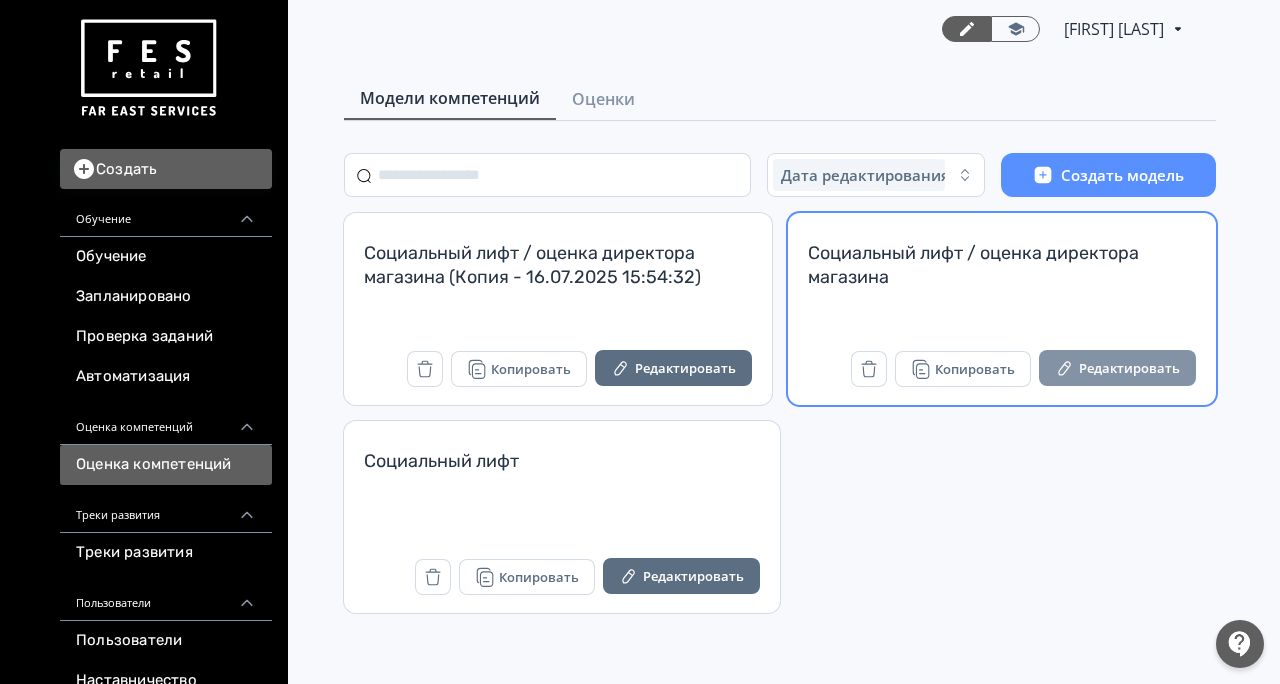 click on "Редактировать" at bounding box center (1117, 368) 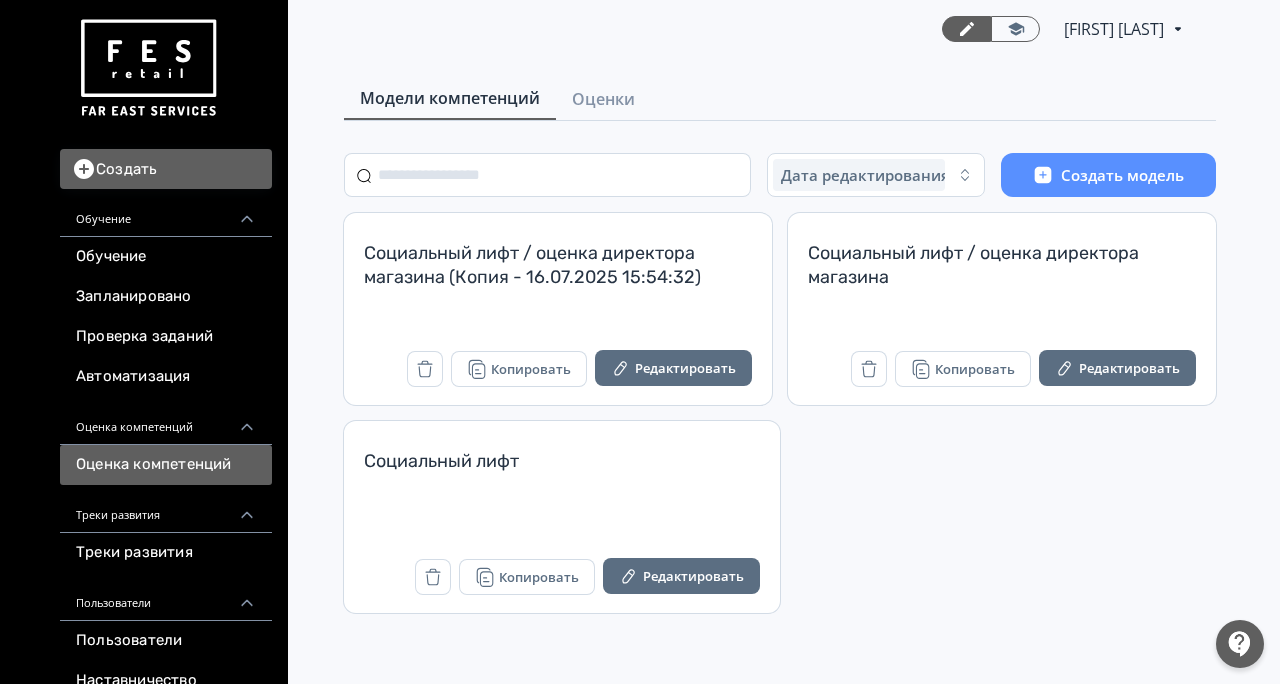 scroll, scrollTop: 0, scrollLeft: 0, axis: both 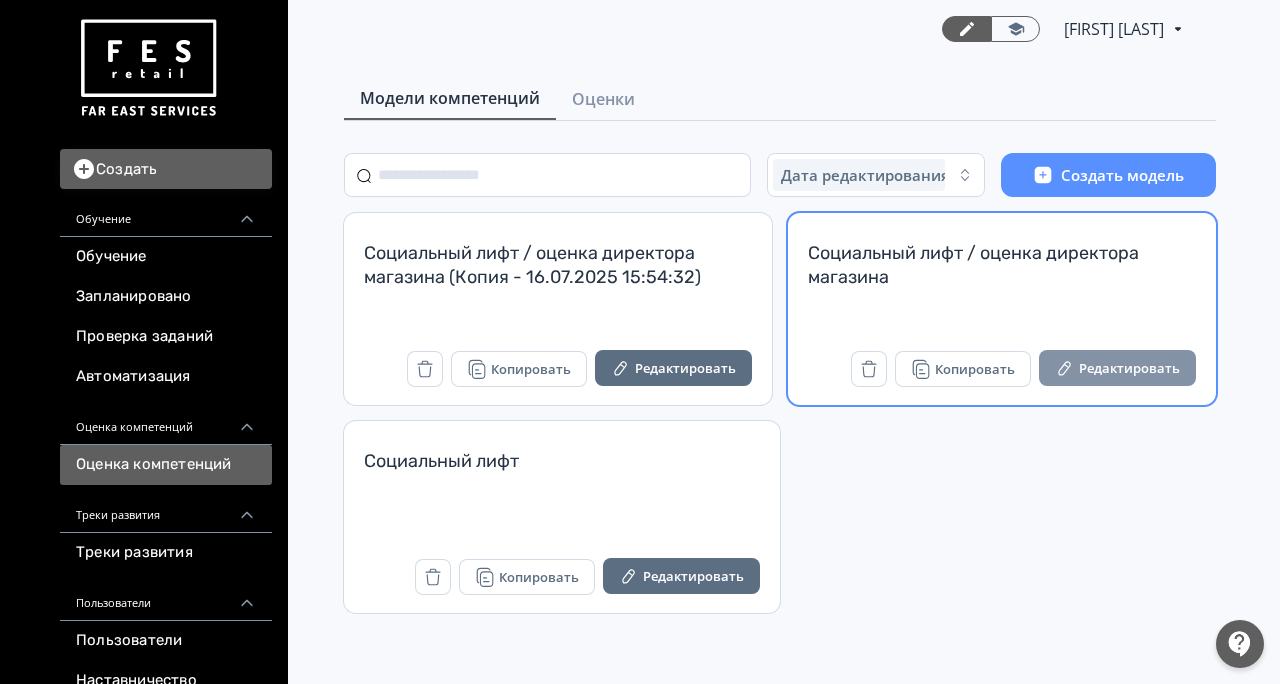 click on "Редактировать" at bounding box center [1117, 368] 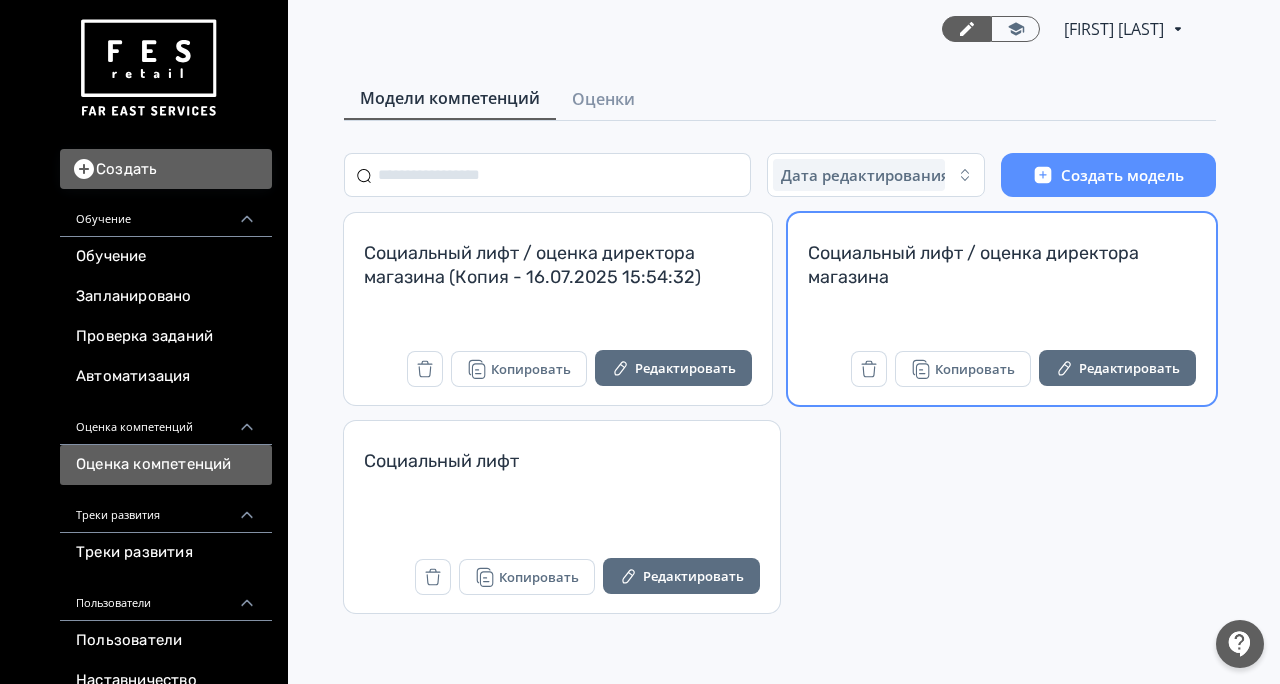 scroll, scrollTop: 0, scrollLeft: 0, axis: both 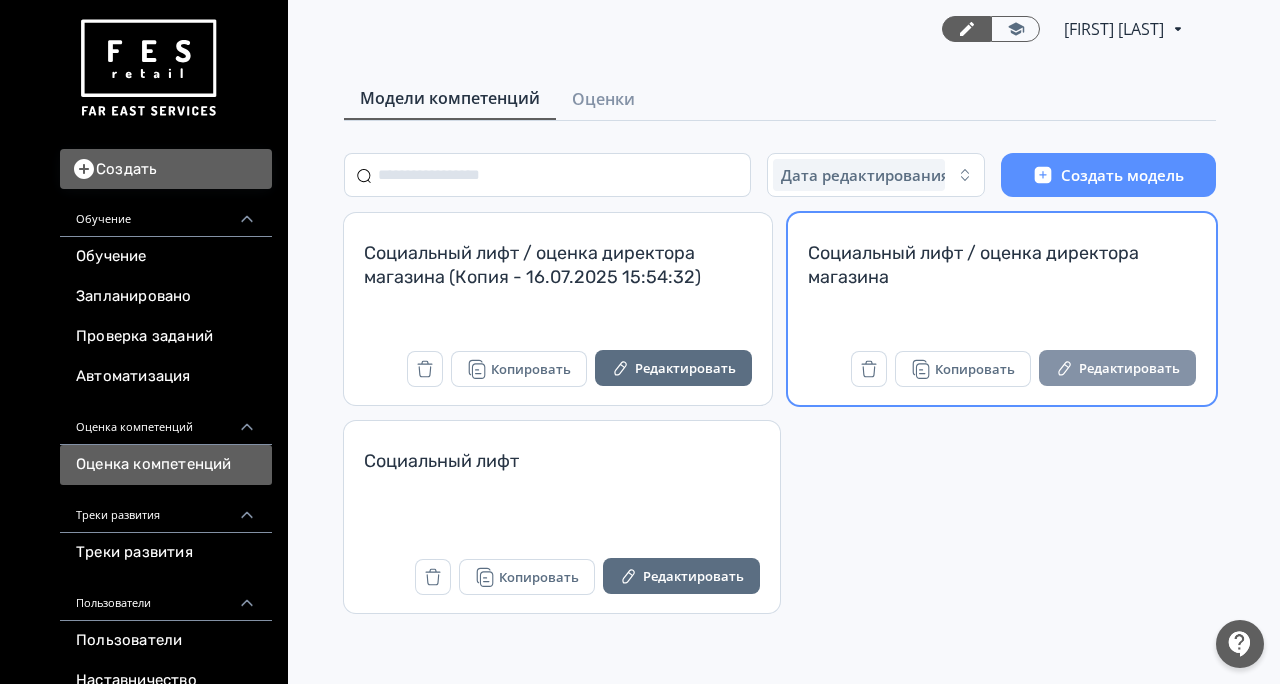 click on "Редактировать" at bounding box center (1117, 368) 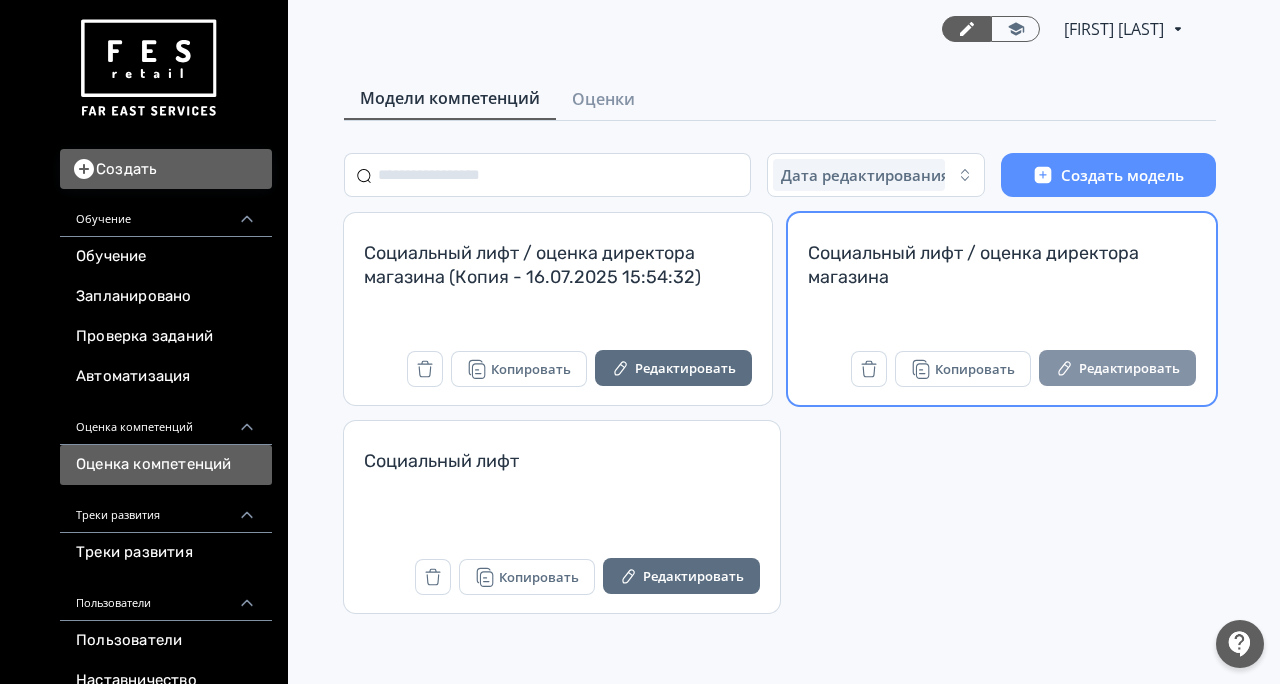 scroll, scrollTop: 0, scrollLeft: 0, axis: both 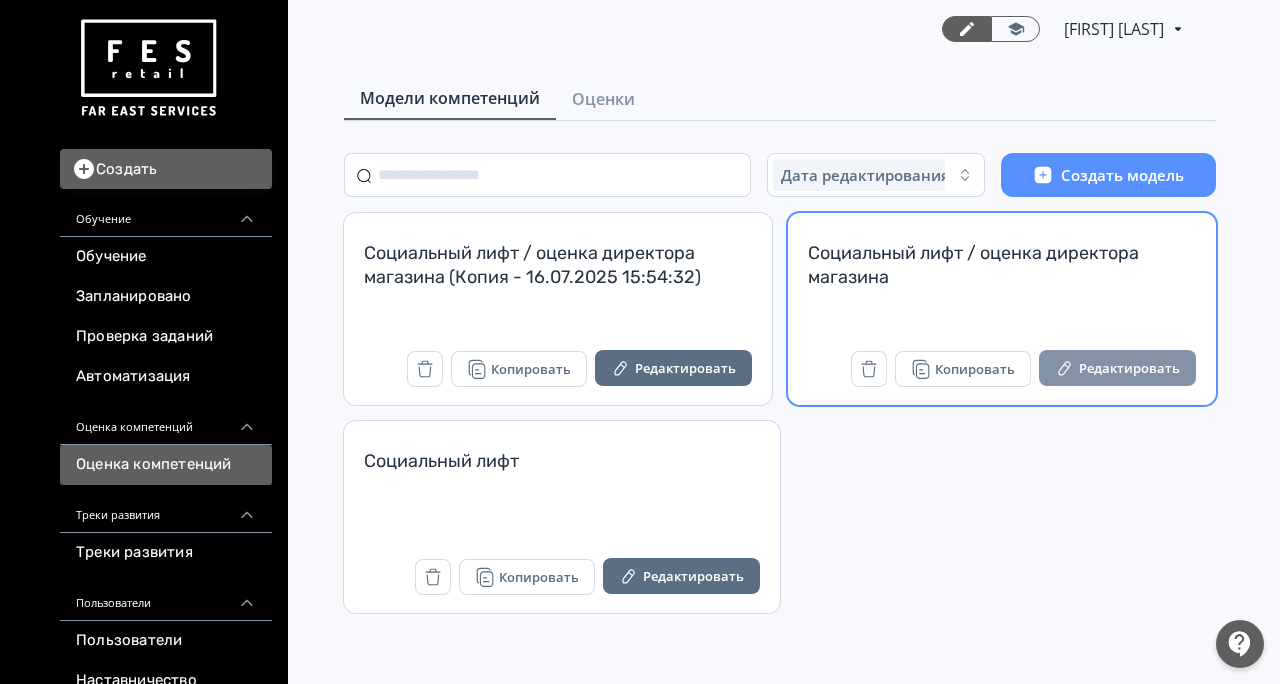 click on "Редактировать" at bounding box center [1117, 368] 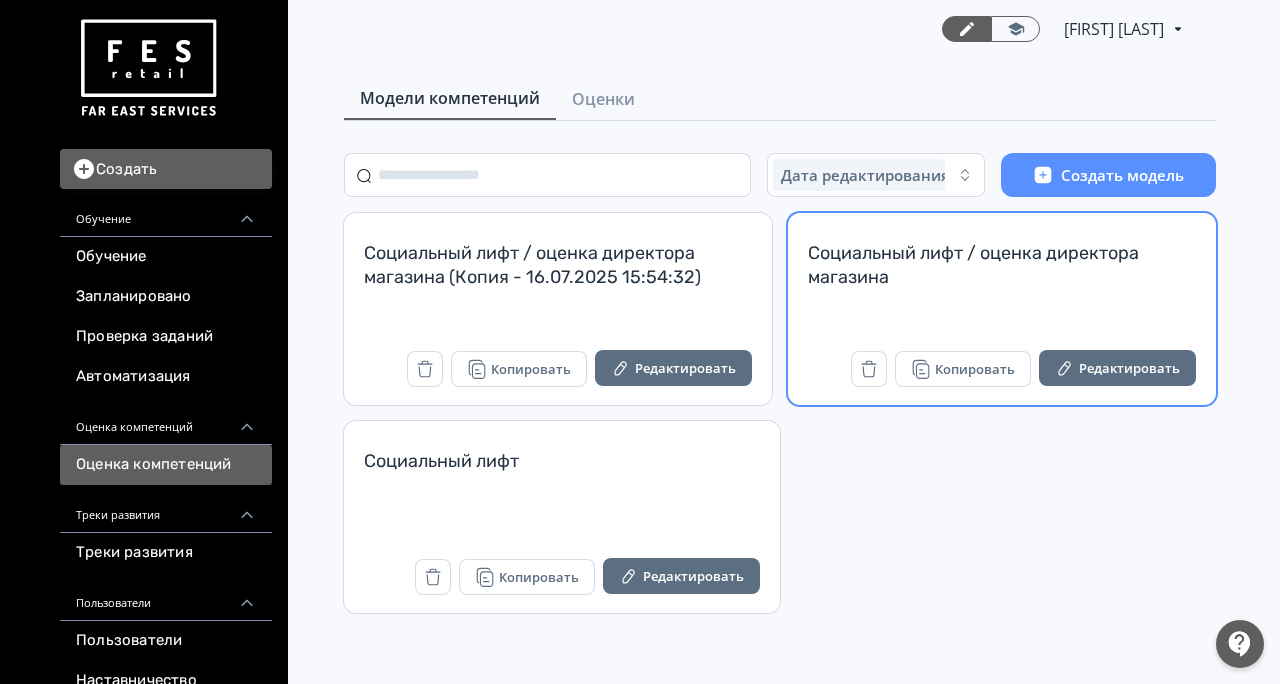 scroll, scrollTop: 0, scrollLeft: 0, axis: both 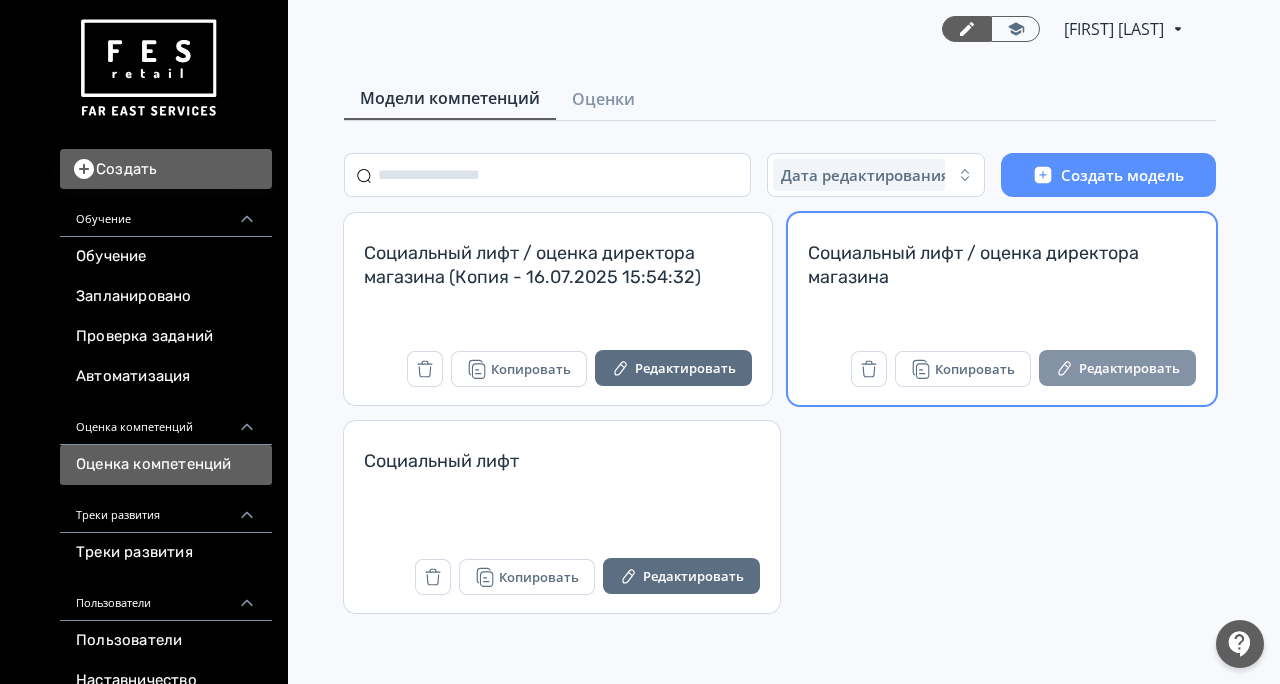 click 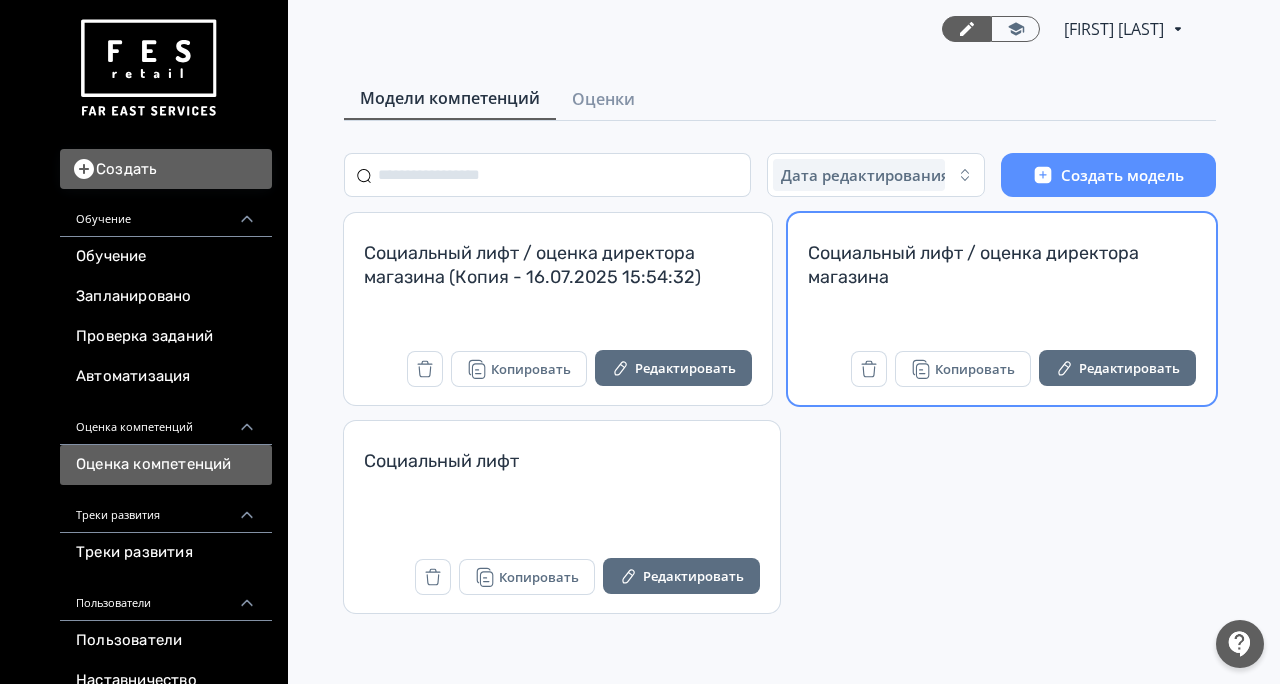 scroll, scrollTop: 0, scrollLeft: 0, axis: both 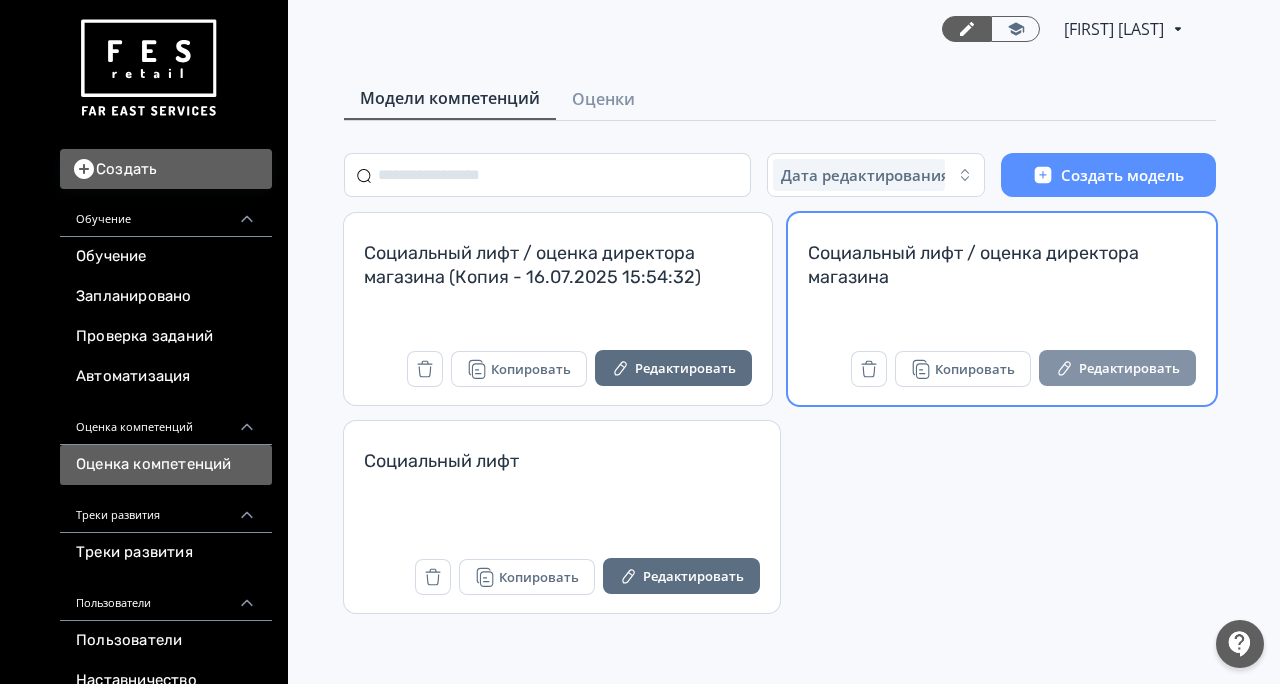 click on "Редактировать" at bounding box center (1117, 368) 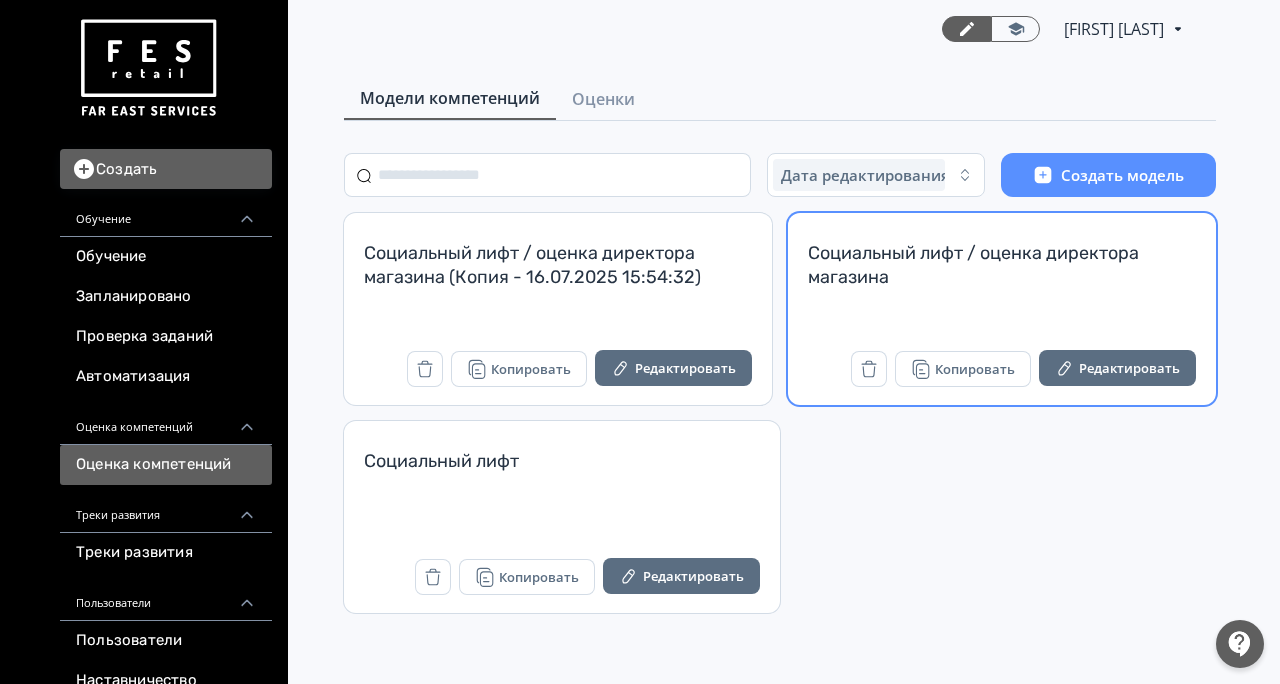scroll, scrollTop: 0, scrollLeft: 0, axis: both 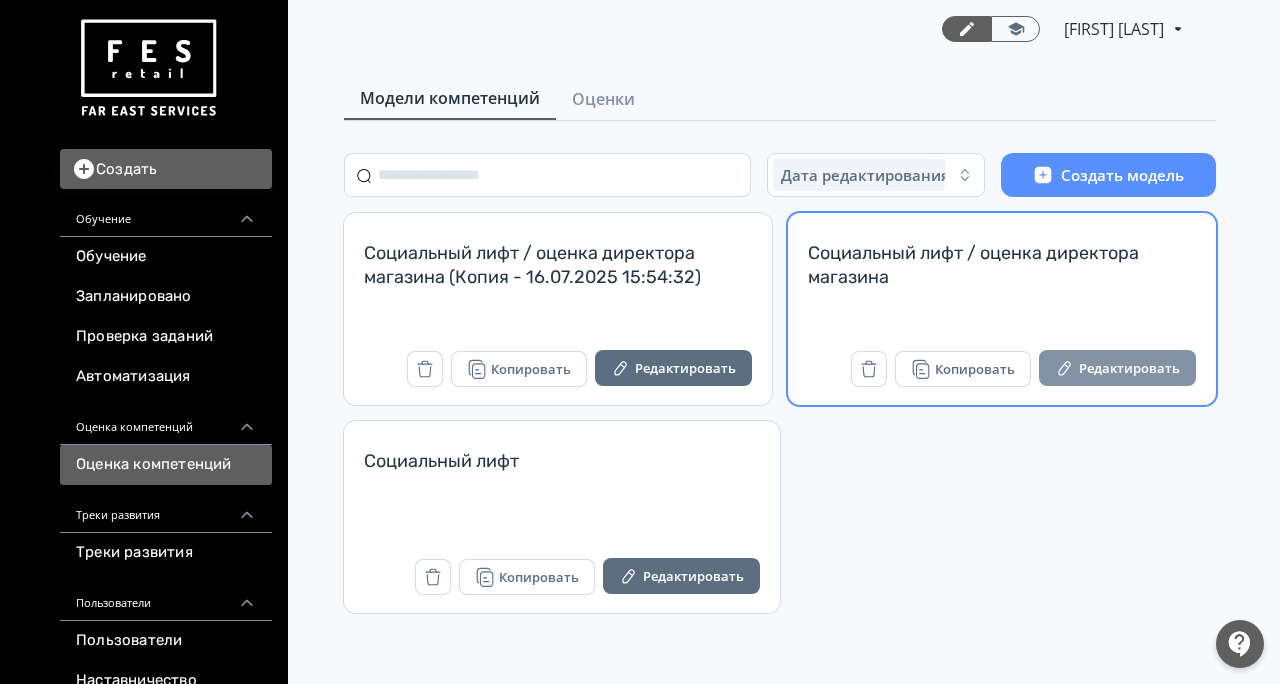 click on "Редактировать" at bounding box center (1117, 368) 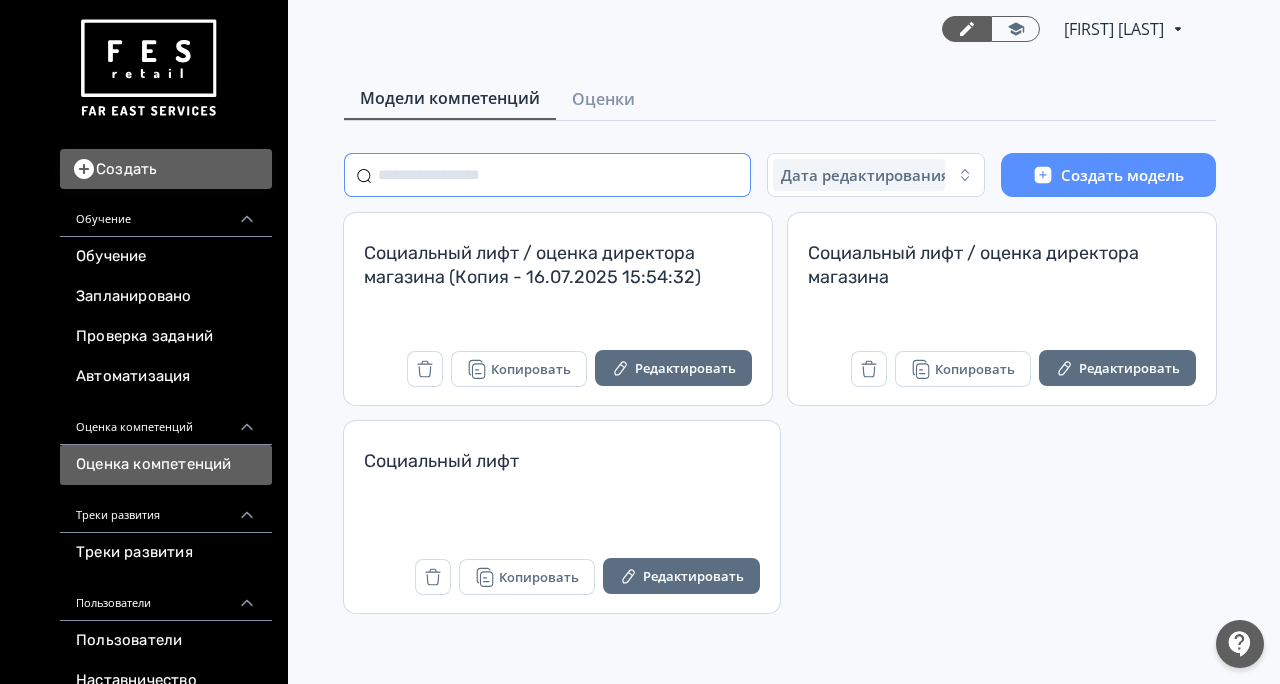 scroll, scrollTop: 0, scrollLeft: 0, axis: both 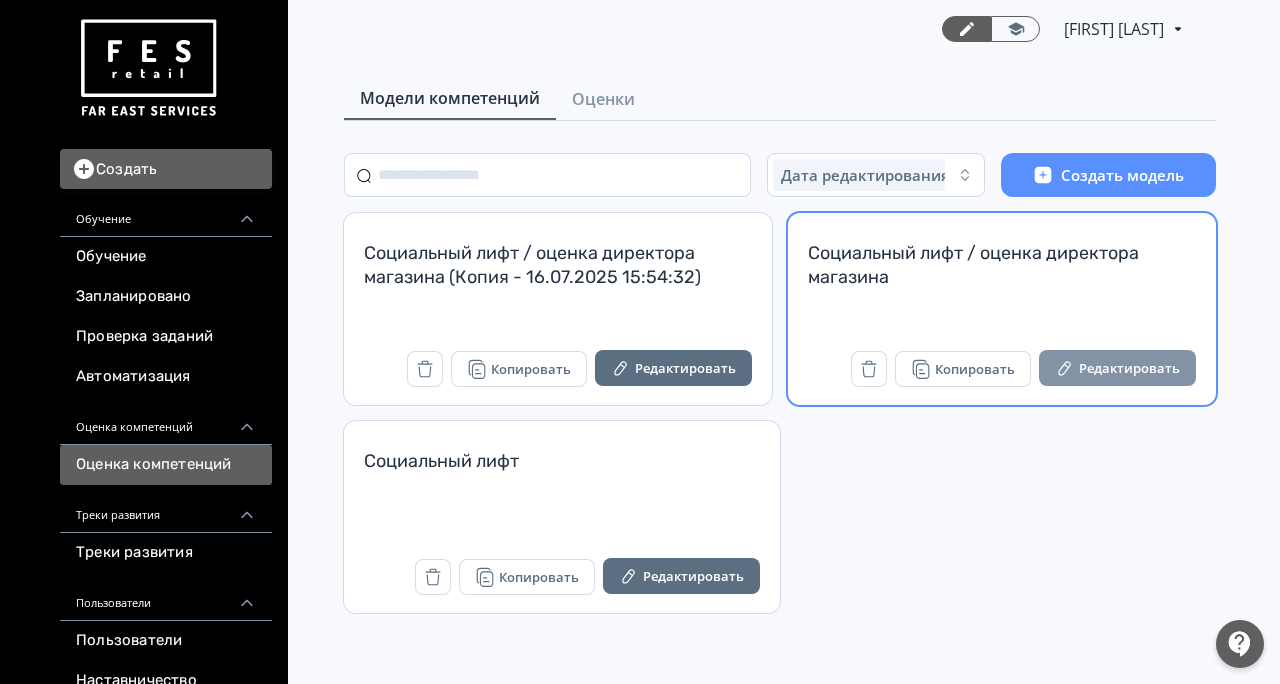 click on "Редактировать" at bounding box center [1117, 368] 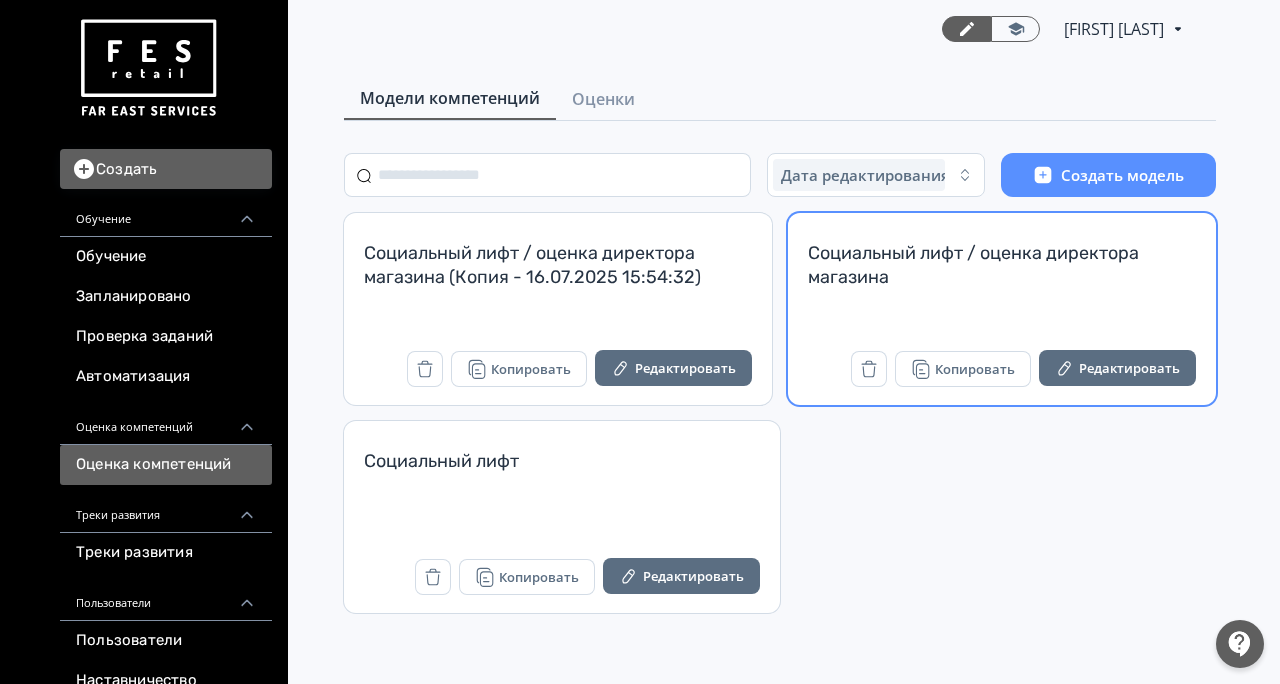 scroll, scrollTop: 0, scrollLeft: 0, axis: both 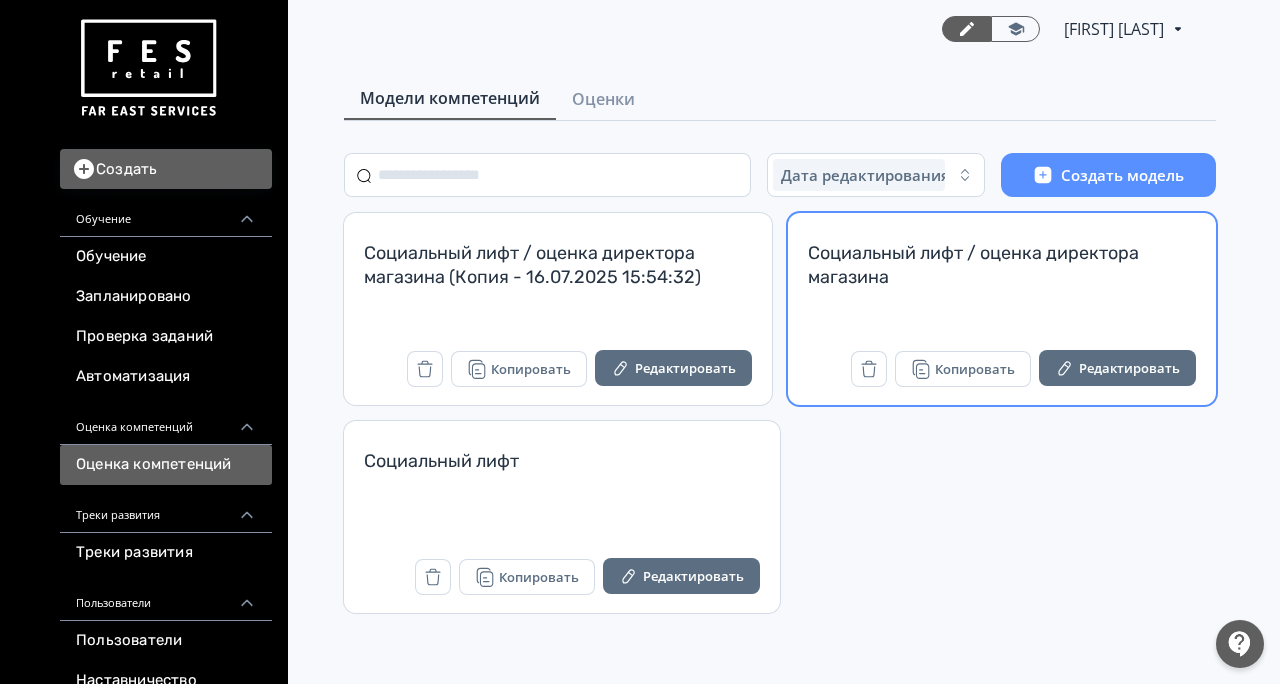 click on "Социальный лифт / оценка директора магазина Копировать Редактировать" at bounding box center (1002, 309) 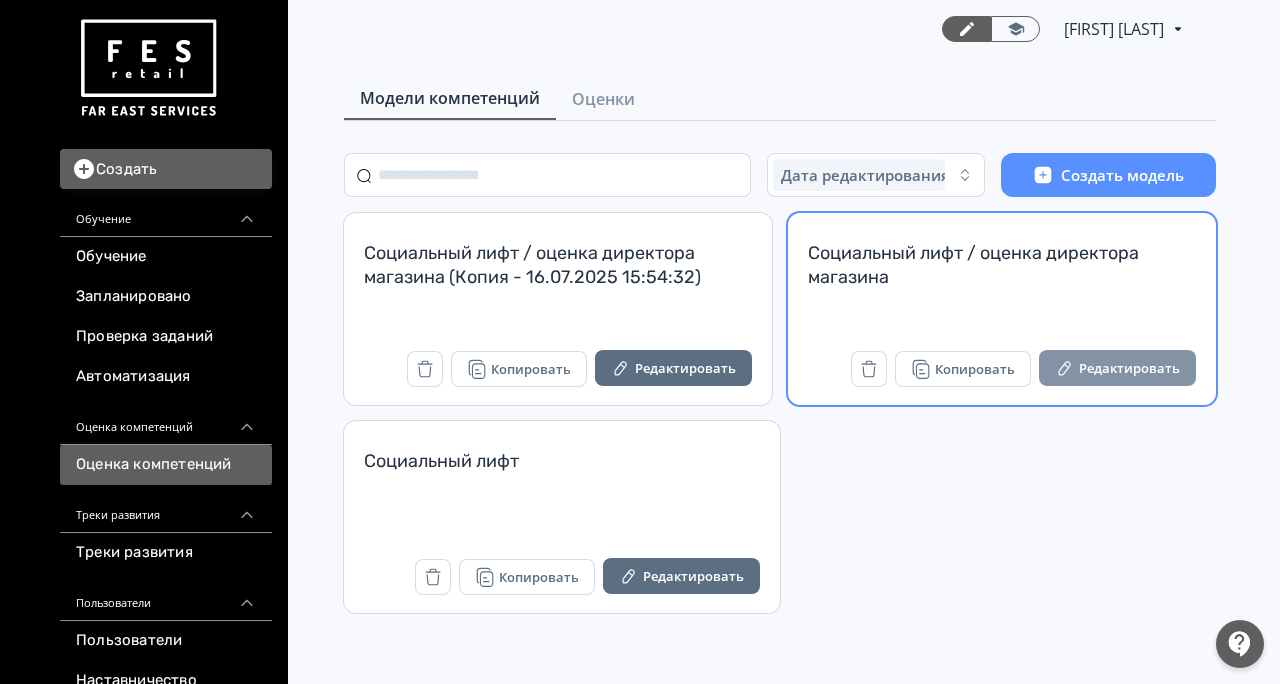 click on "Редактировать" at bounding box center (1117, 368) 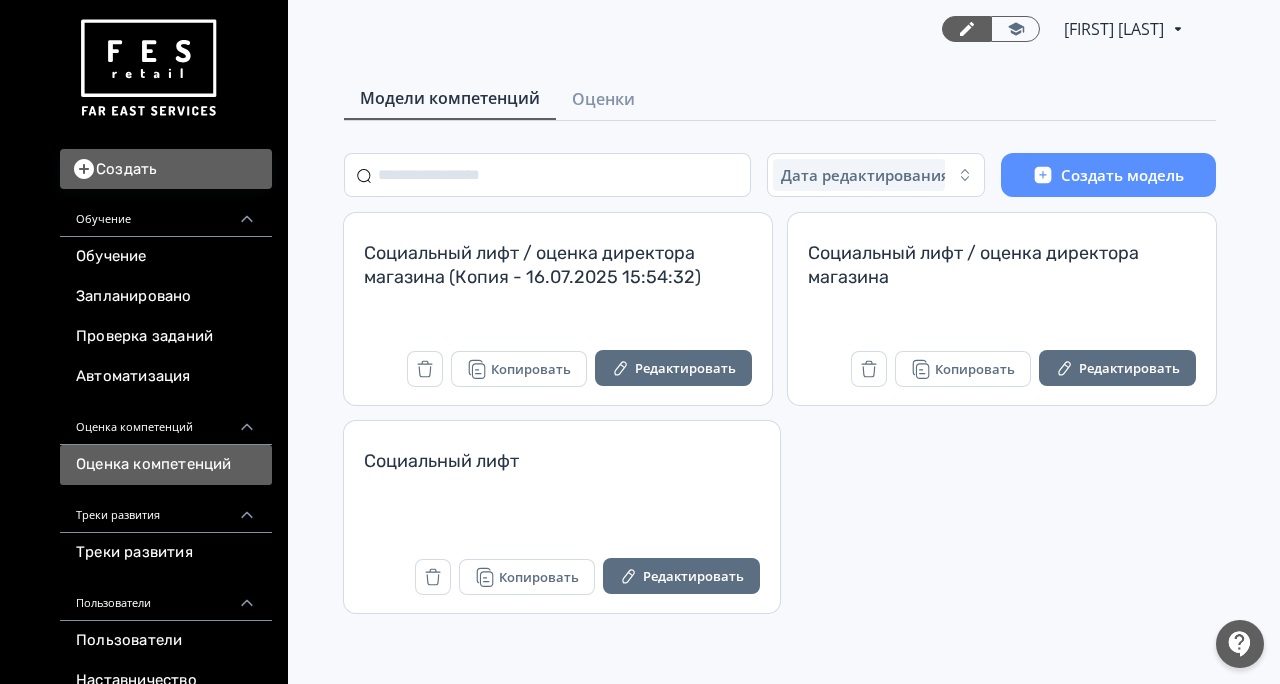 scroll, scrollTop: 0, scrollLeft: 0, axis: both 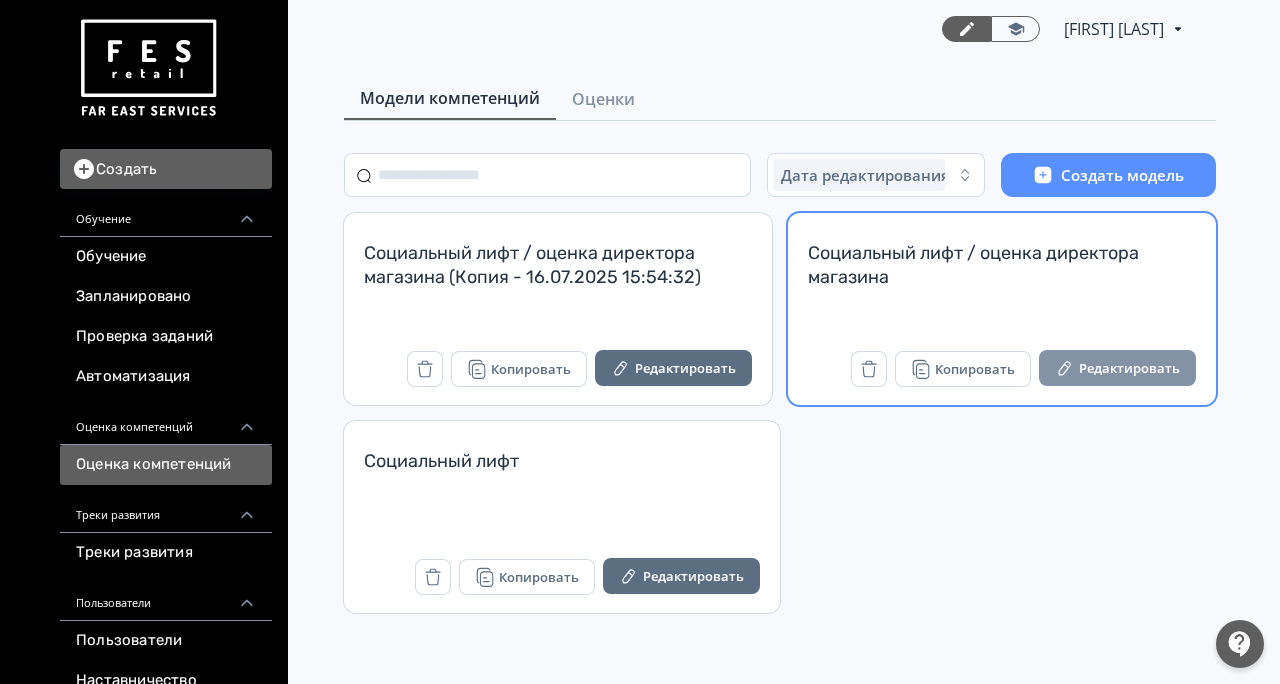 click 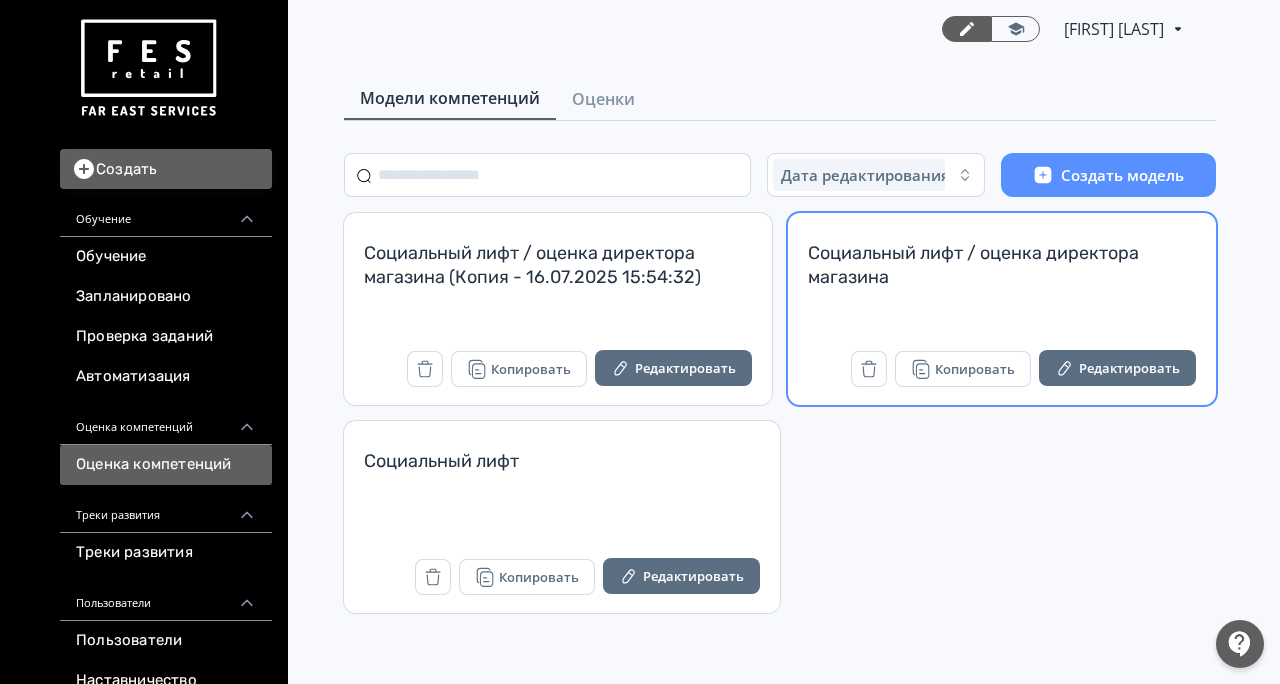 scroll, scrollTop: 0, scrollLeft: 0, axis: both 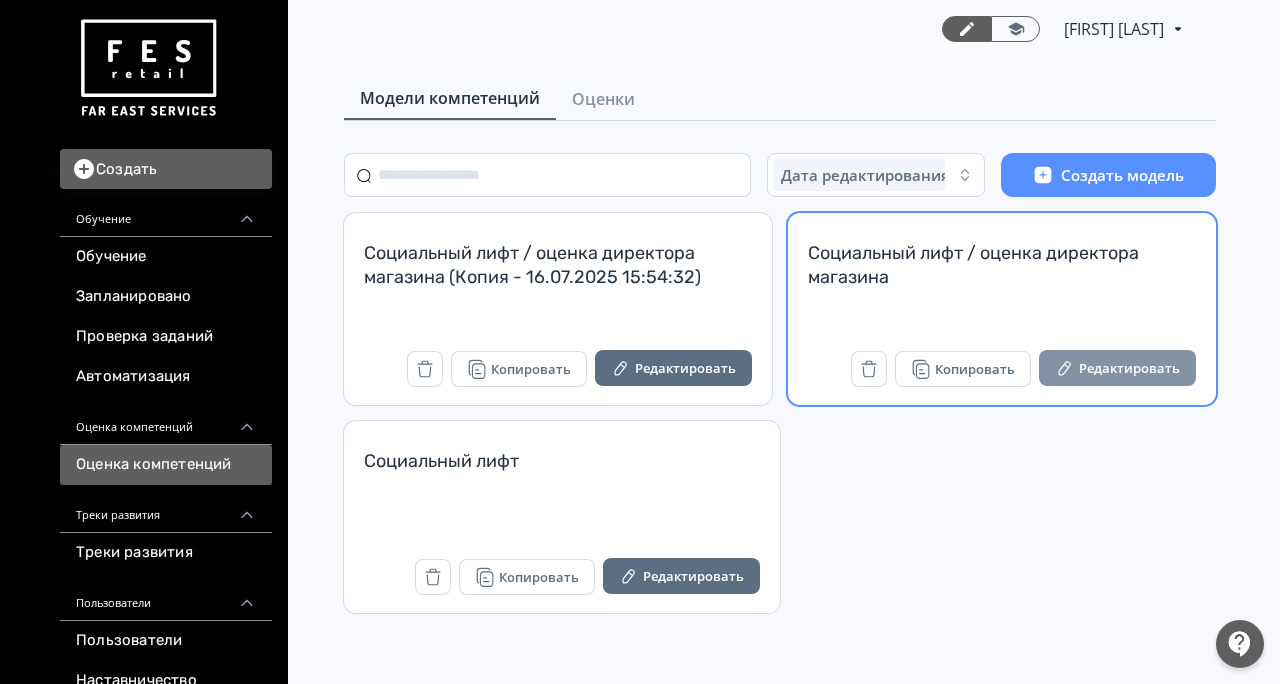 click on "Редактировать" at bounding box center [1117, 368] 